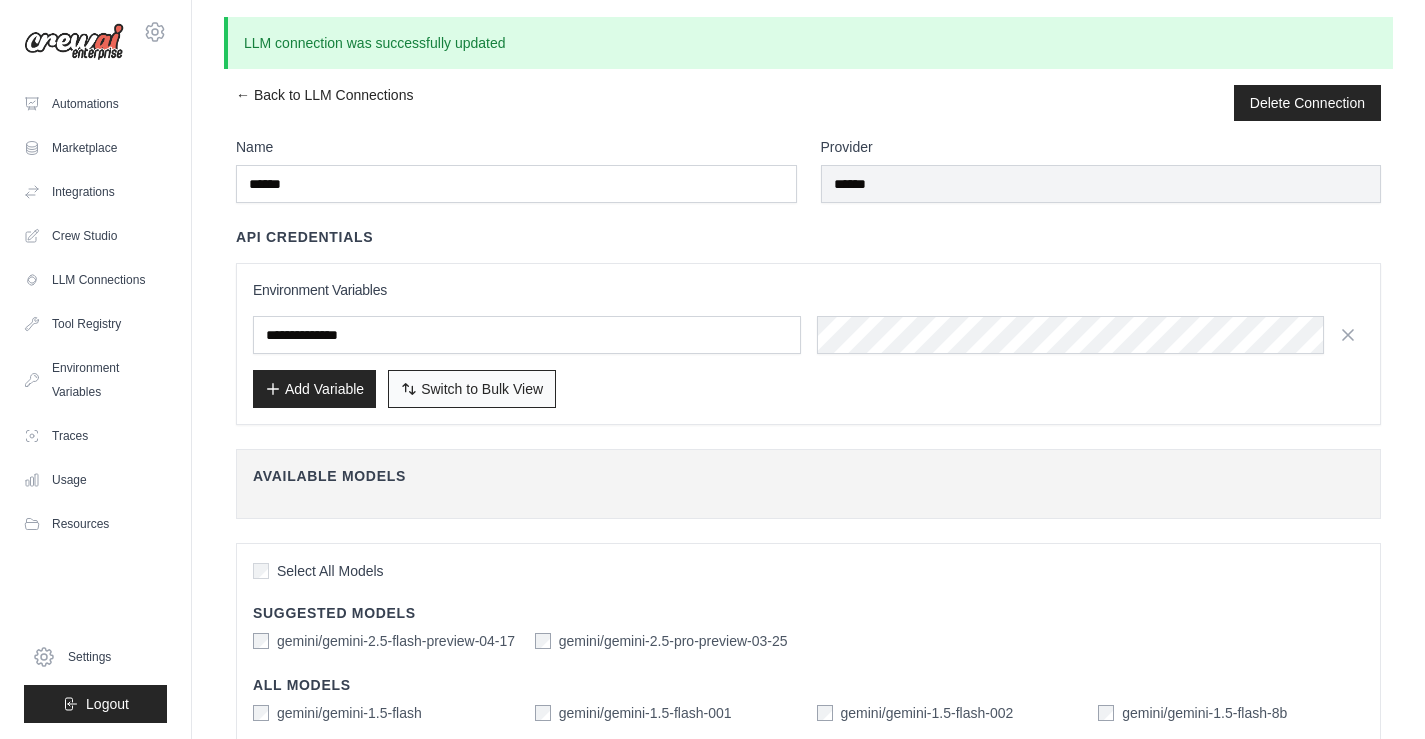 scroll, scrollTop: 0, scrollLeft: 0, axis: both 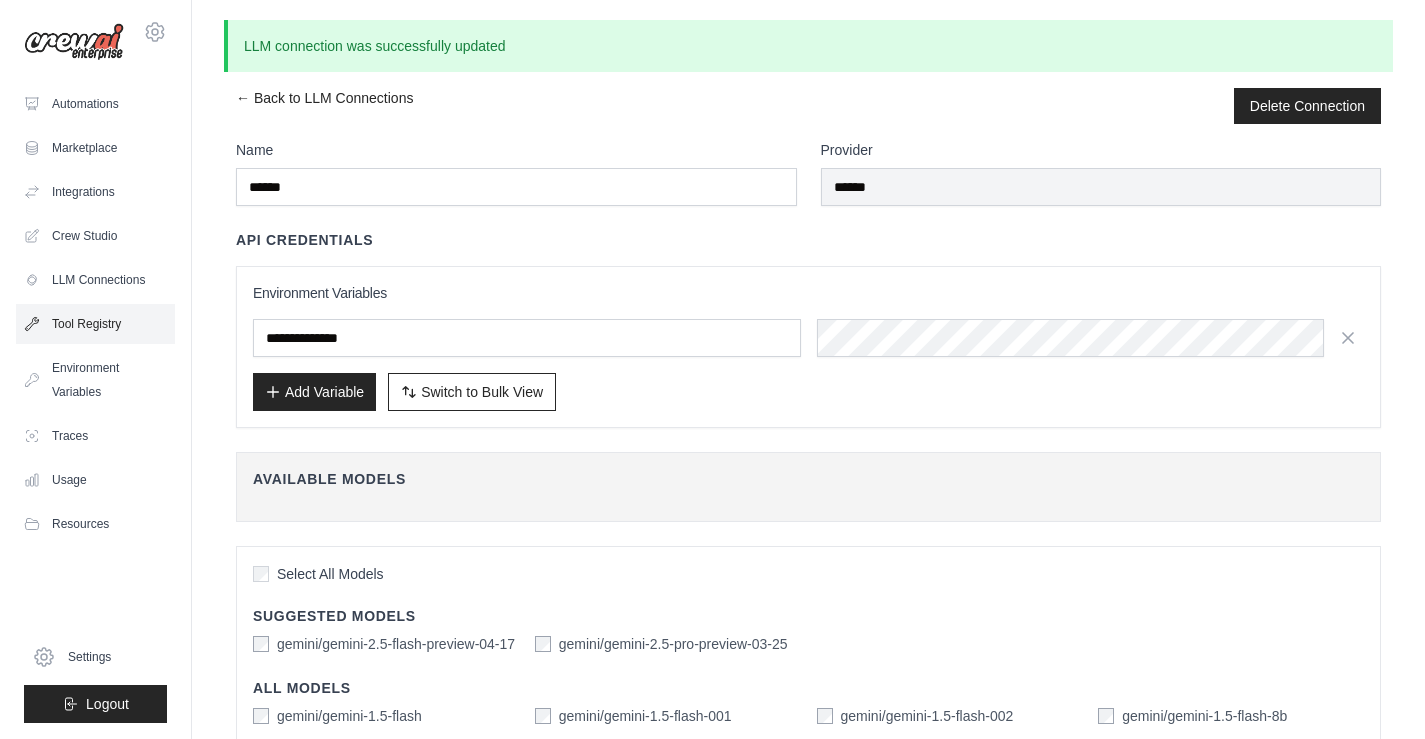 click on "Tool Registry" at bounding box center [95, 324] 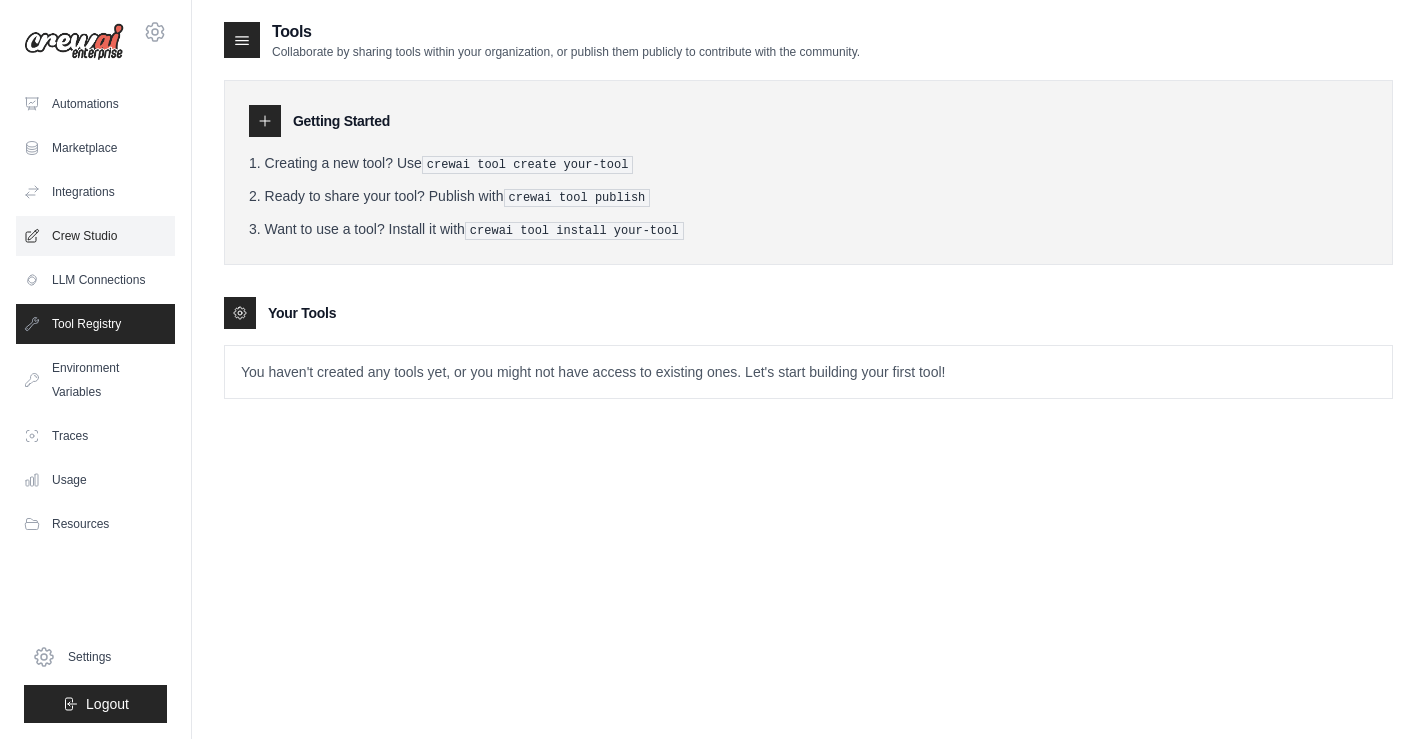 click on "Crew Studio" at bounding box center (95, 236) 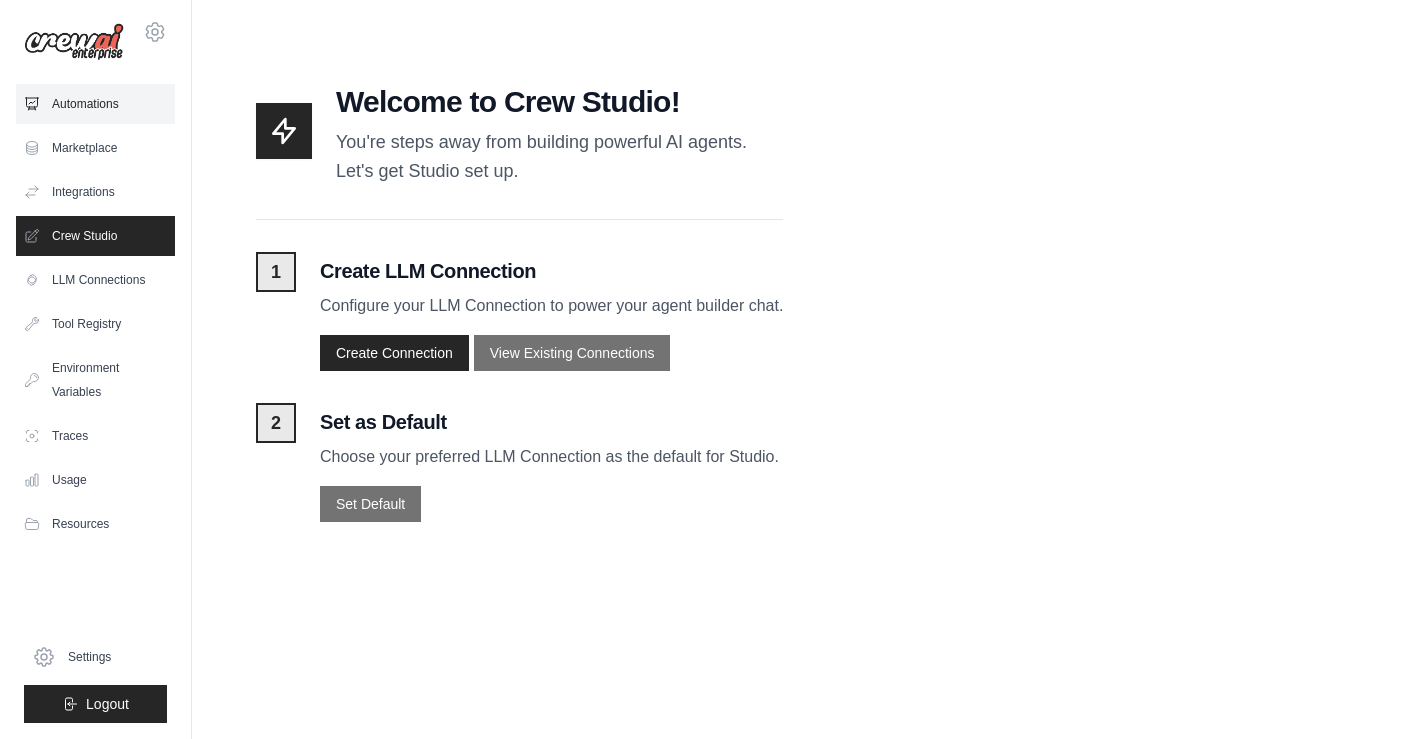 click on "Automations" at bounding box center (95, 104) 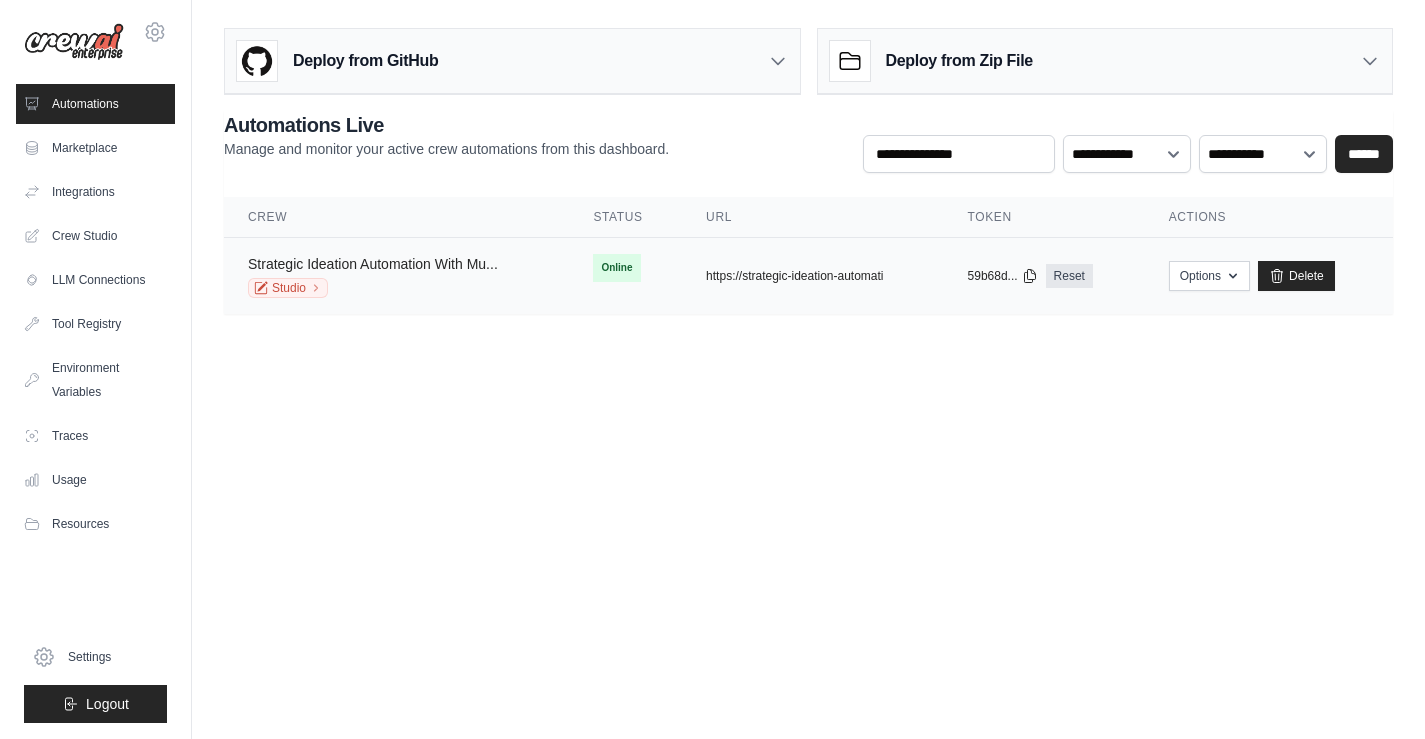 click on "Strategic Ideation Automation With Mu..." at bounding box center [373, 264] 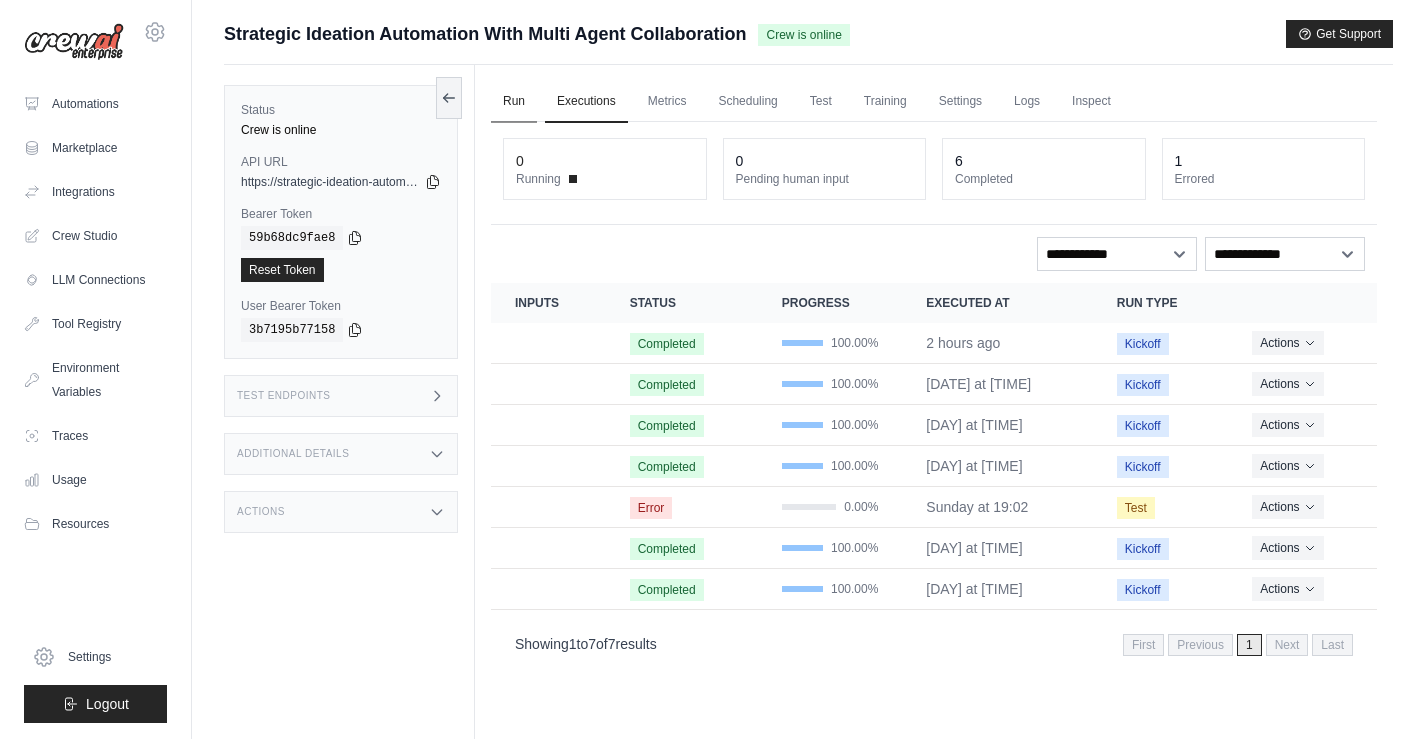 click on "Run" at bounding box center (514, 102) 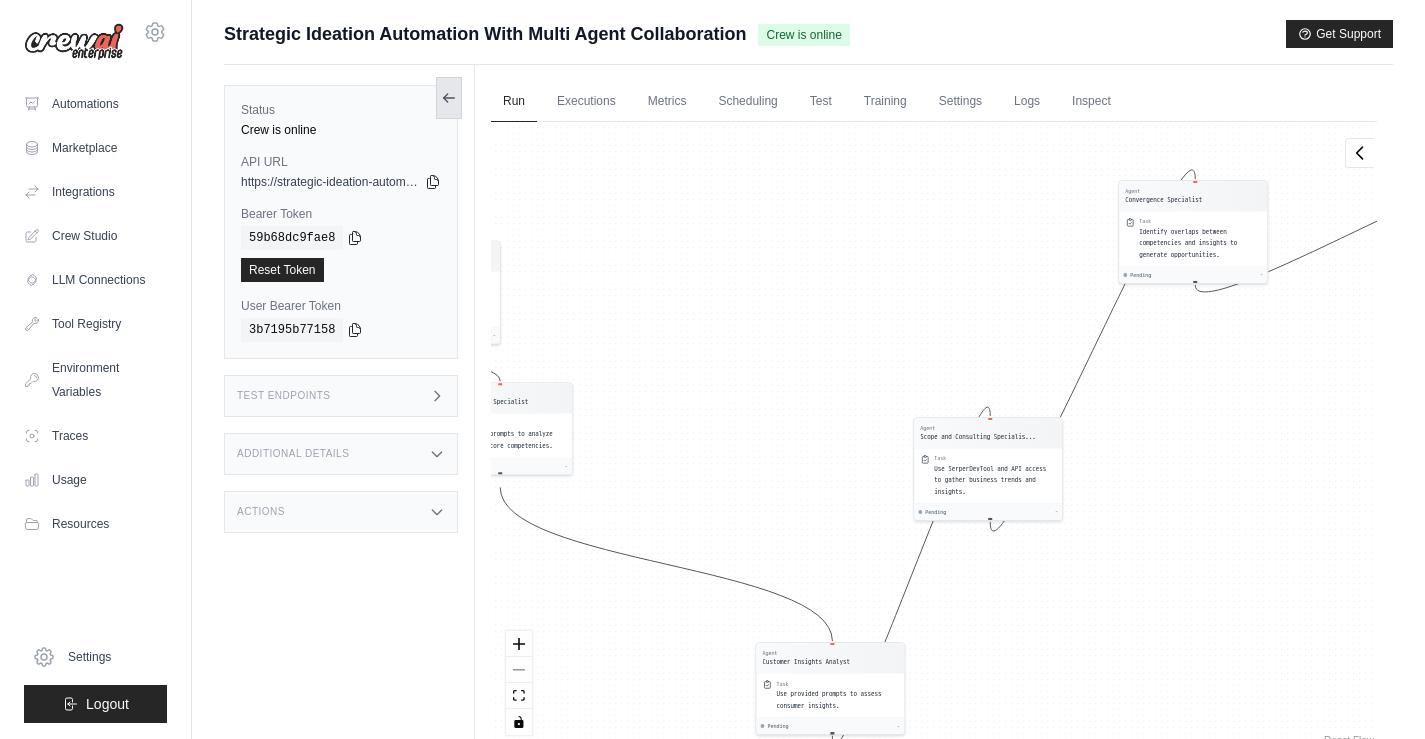 click at bounding box center [449, 98] 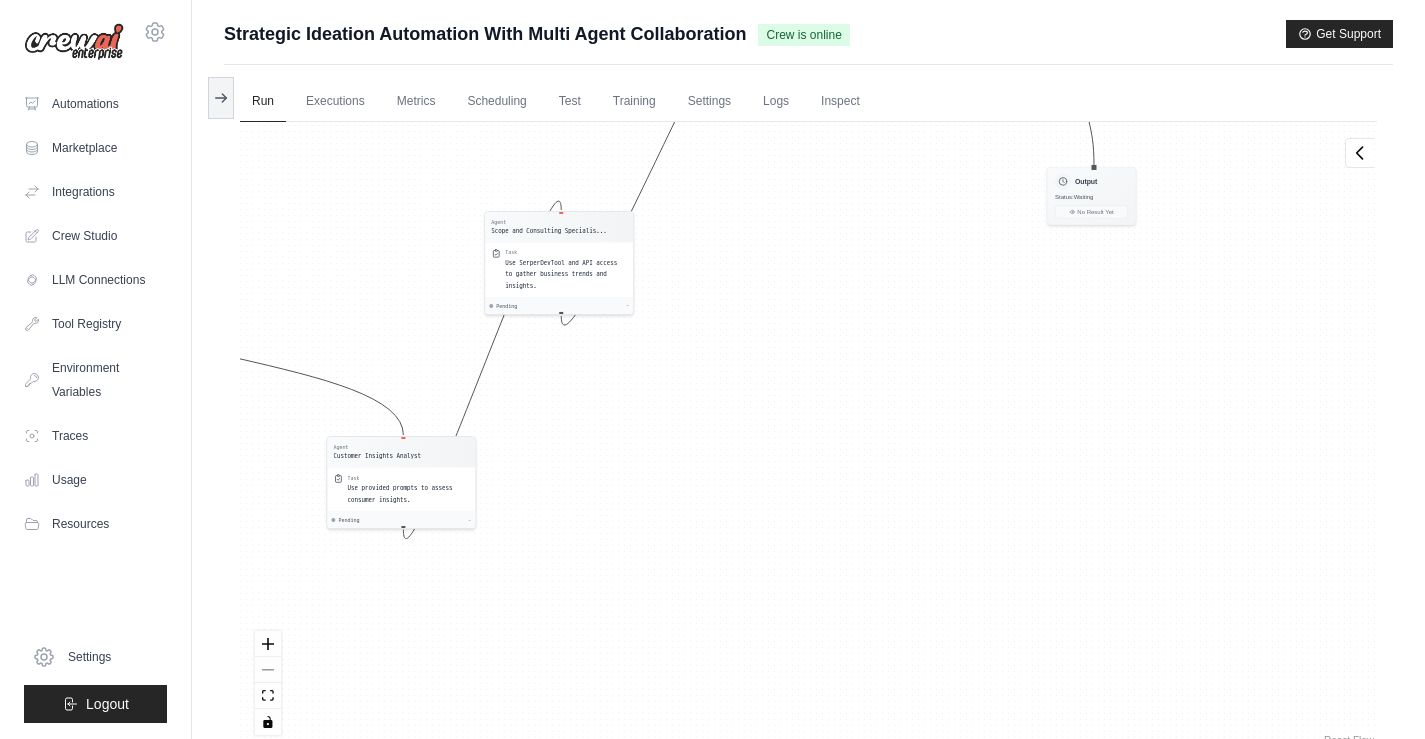 drag, startPoint x: 988, startPoint y: 564, endPoint x: 989, endPoint y: 418, distance: 146.00342 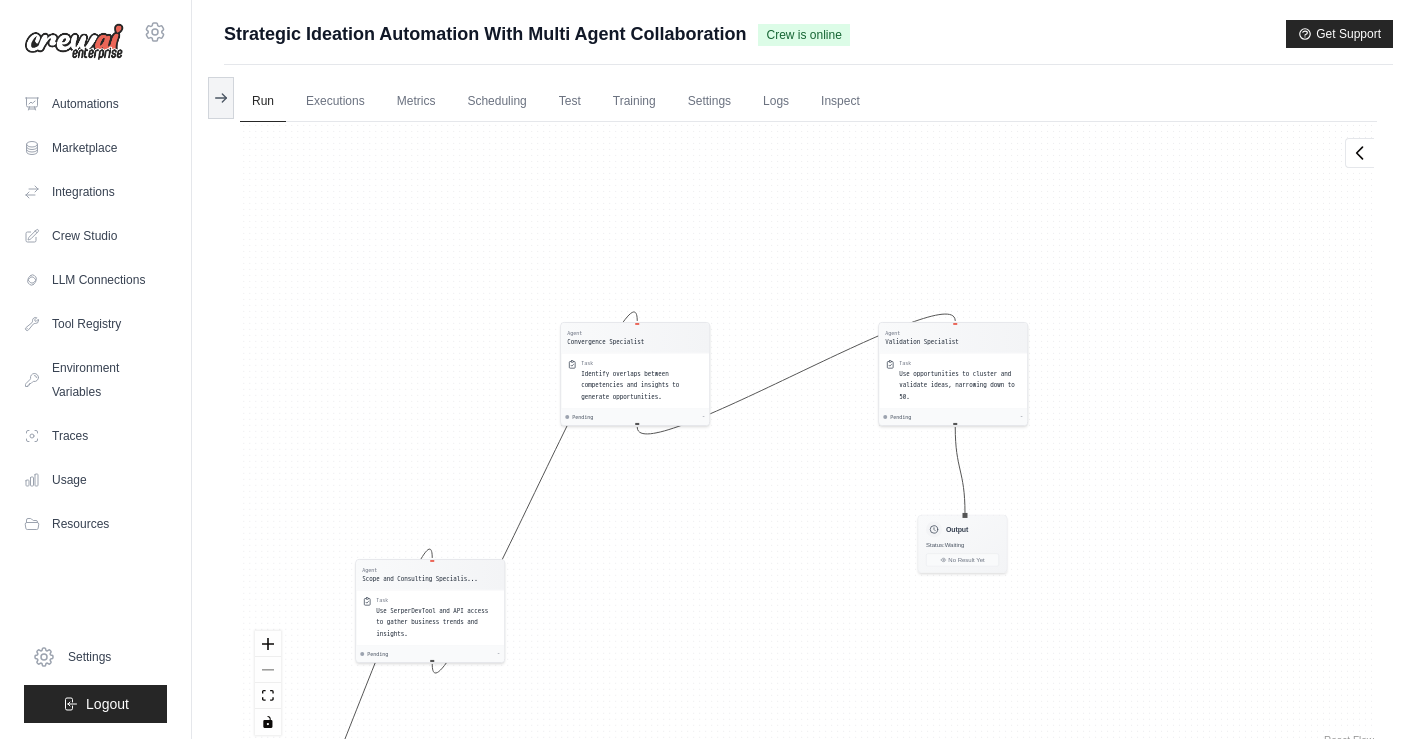 drag, startPoint x: 1155, startPoint y: 349, endPoint x: 848, endPoint y: 637, distance: 420.943 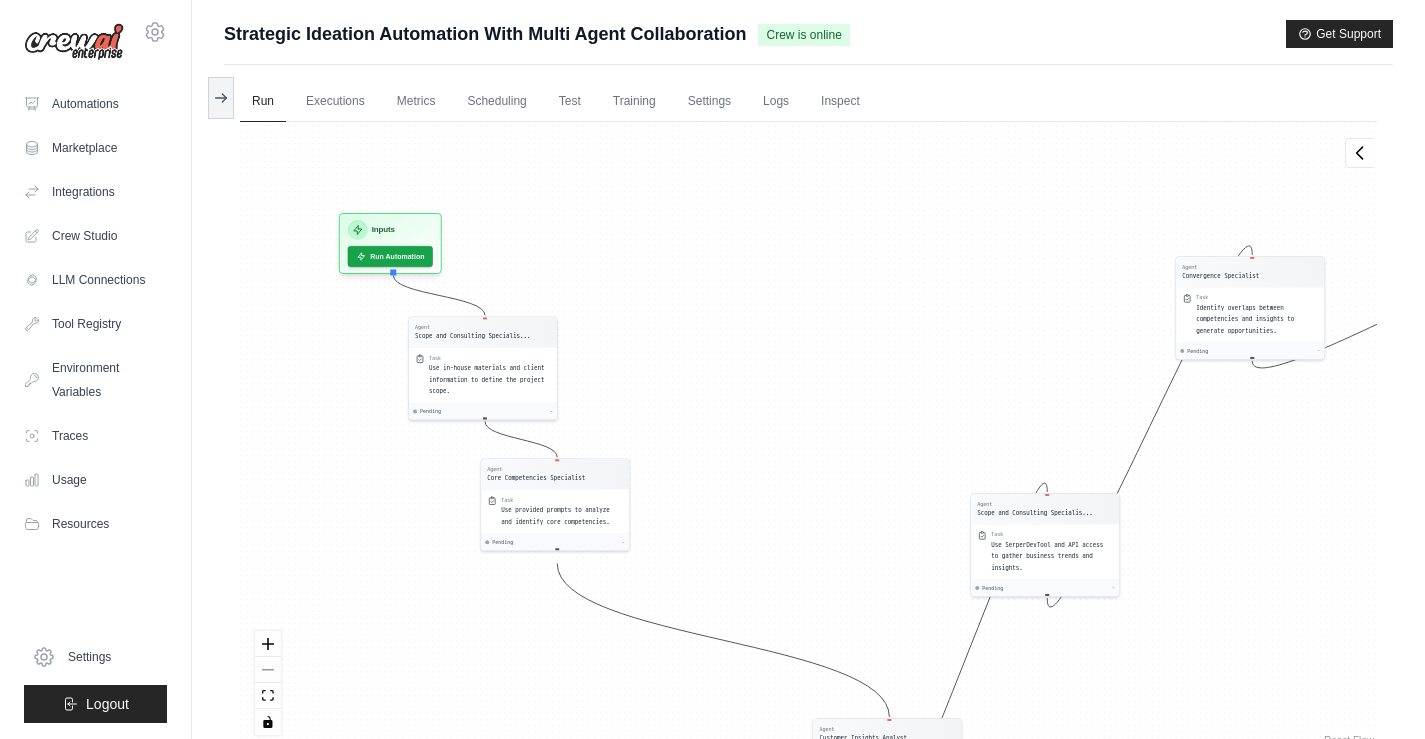 drag, startPoint x: 814, startPoint y: 612, endPoint x: 1428, endPoint y: 543, distance: 617.86487 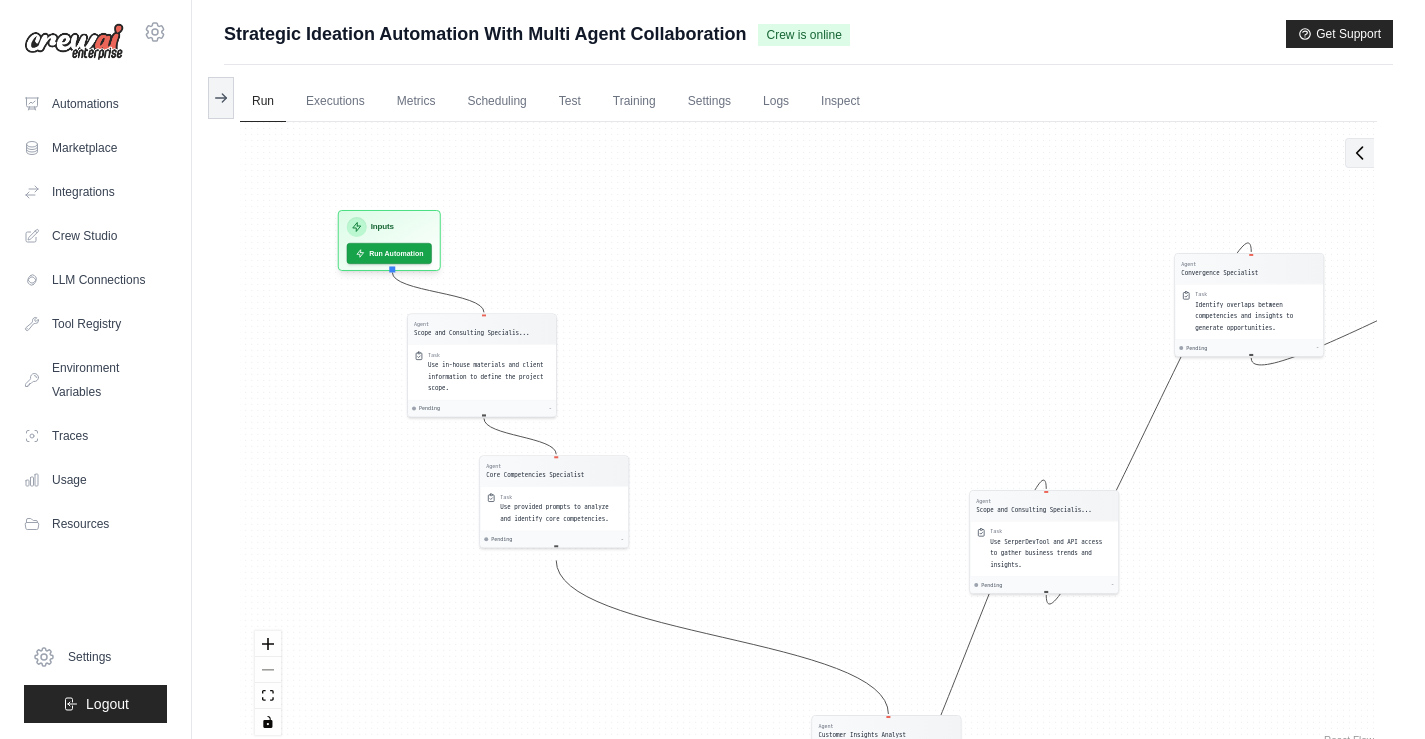 click 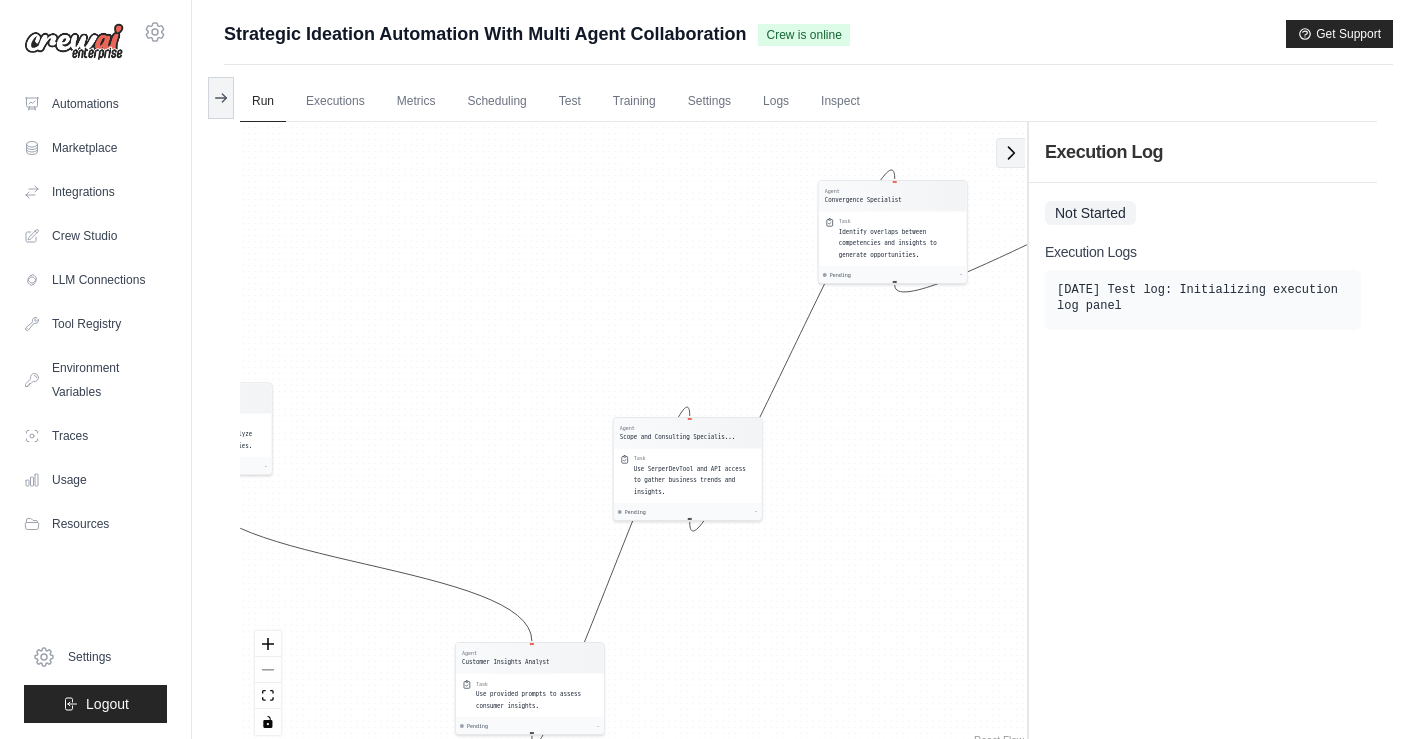 click 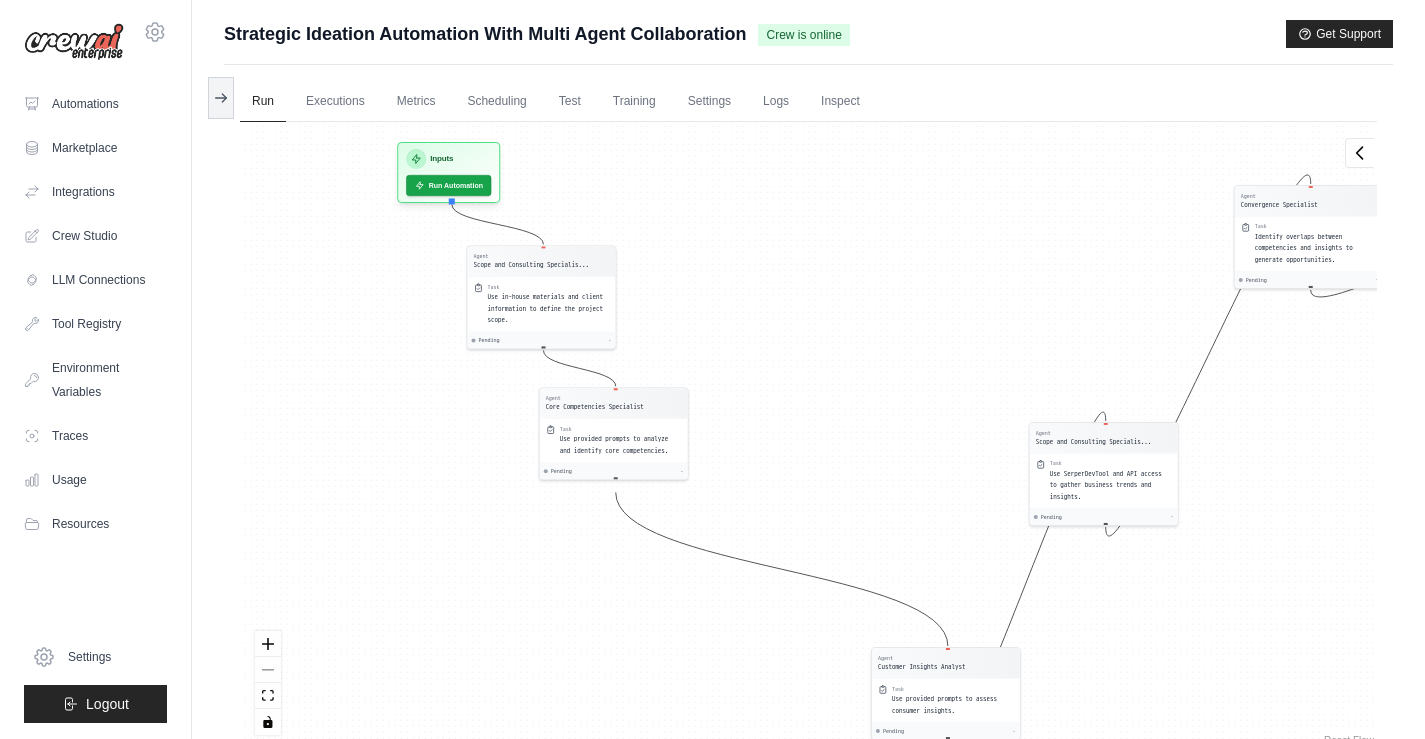 drag, startPoint x: 723, startPoint y: 211, endPoint x: 974, endPoint y: 213, distance: 251.00797 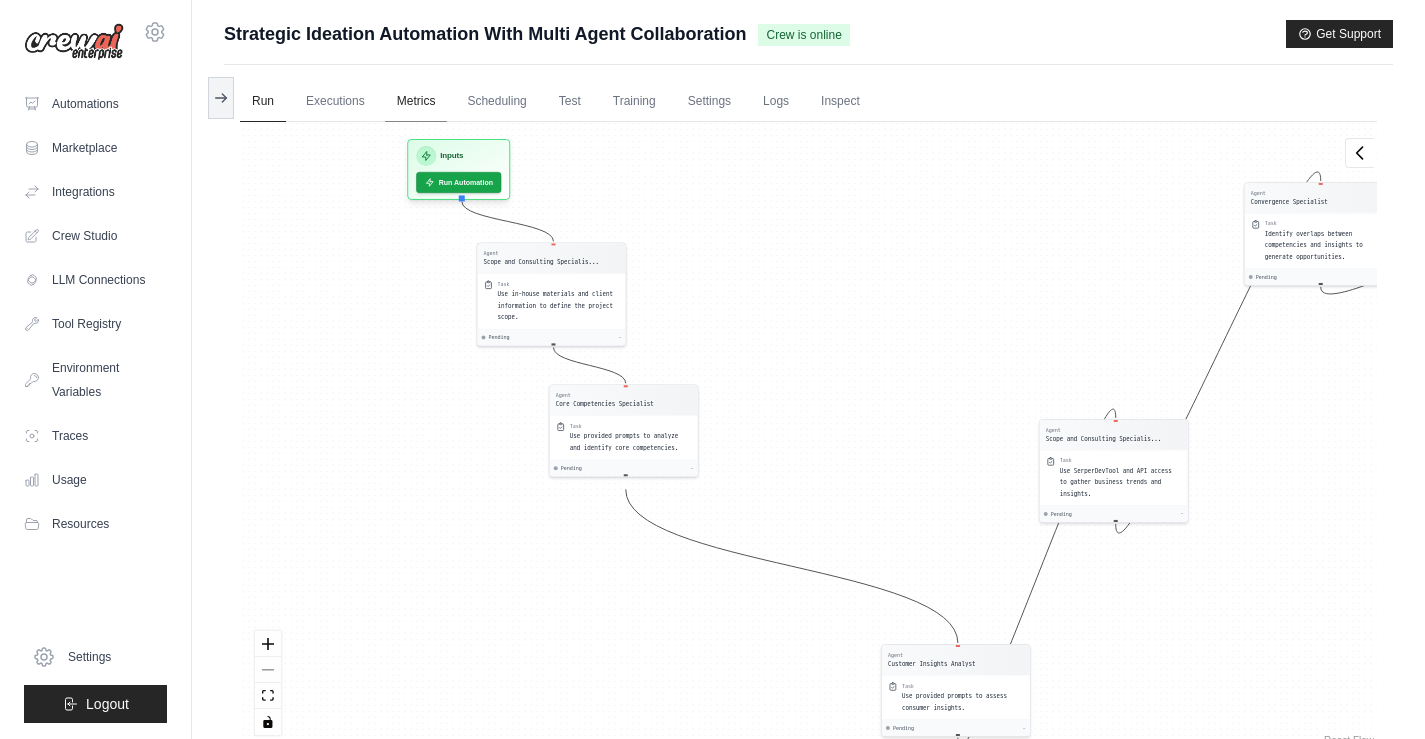 click on "Metrics" at bounding box center [416, 102] 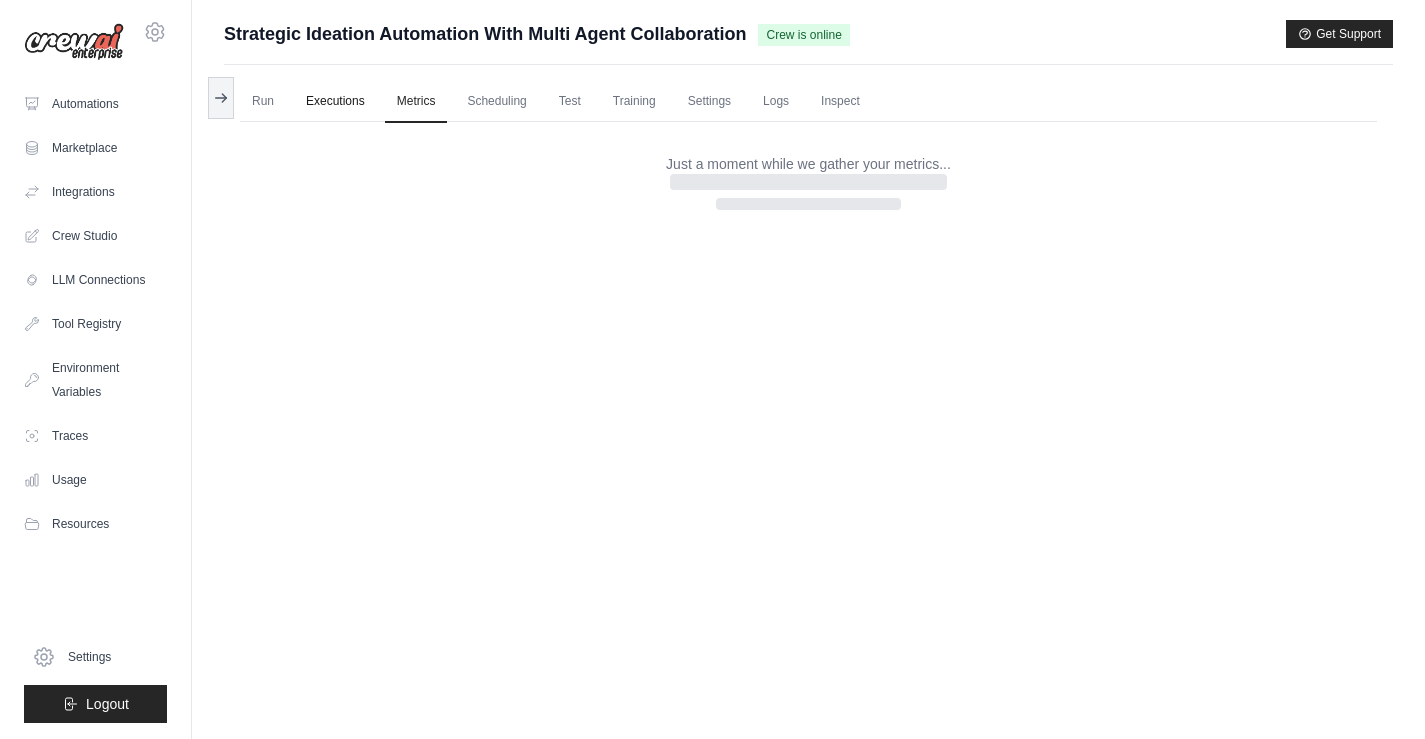 click on "Executions" at bounding box center (335, 102) 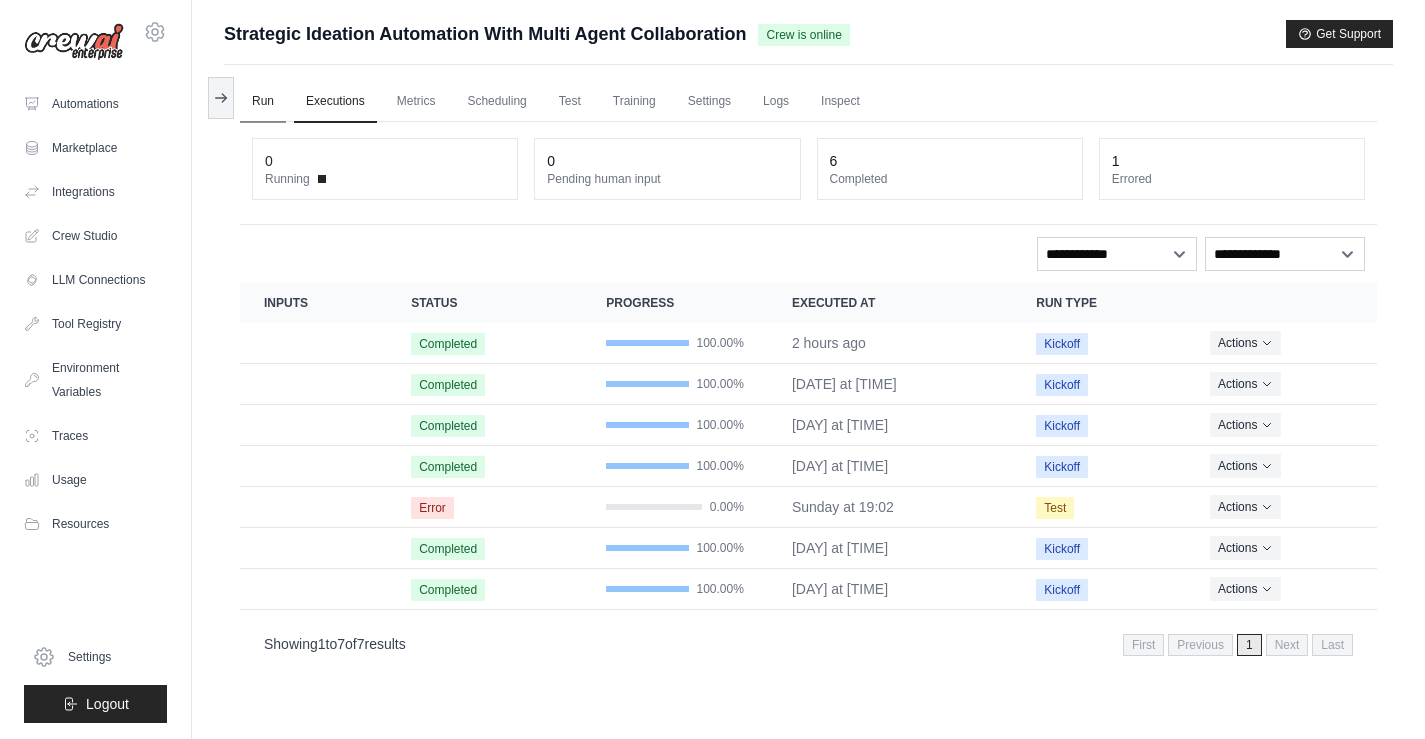 click on "Run" at bounding box center [263, 102] 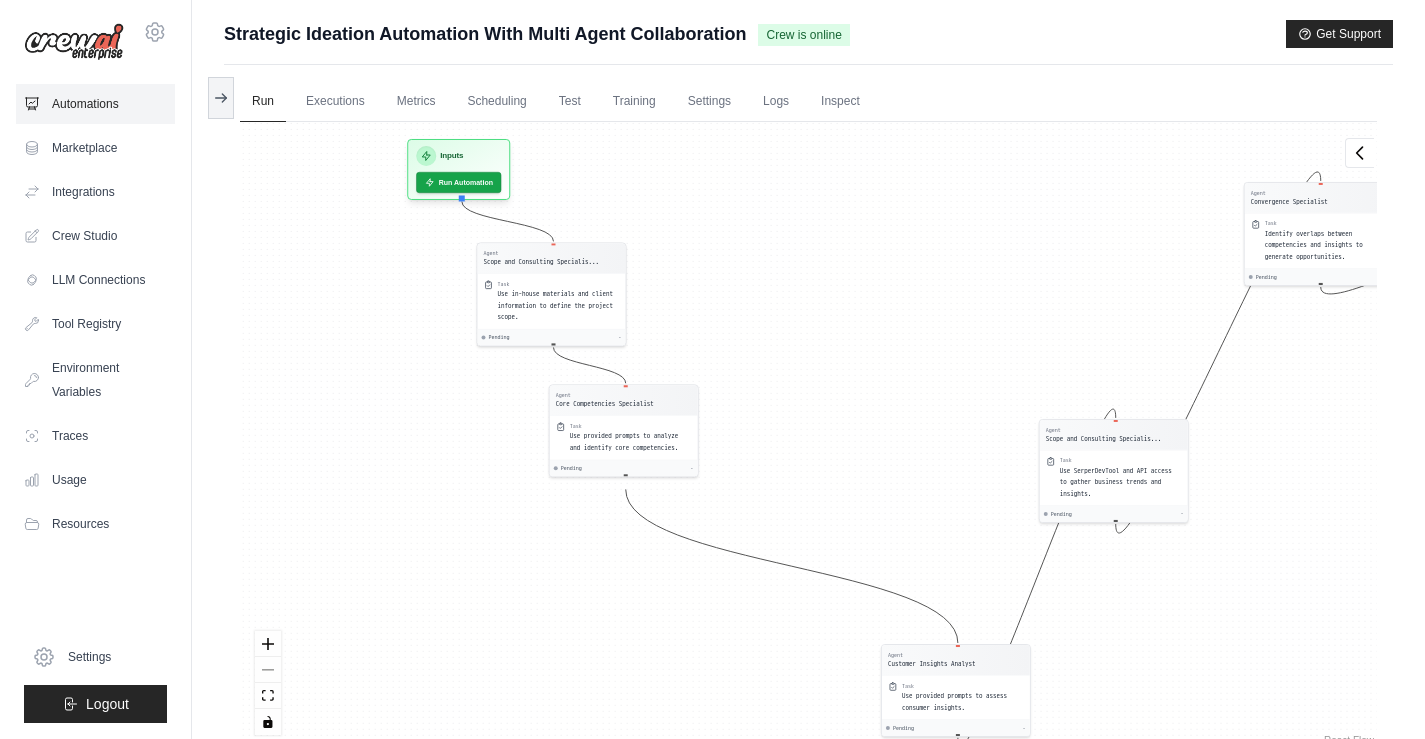 click on "Automations" at bounding box center (95, 104) 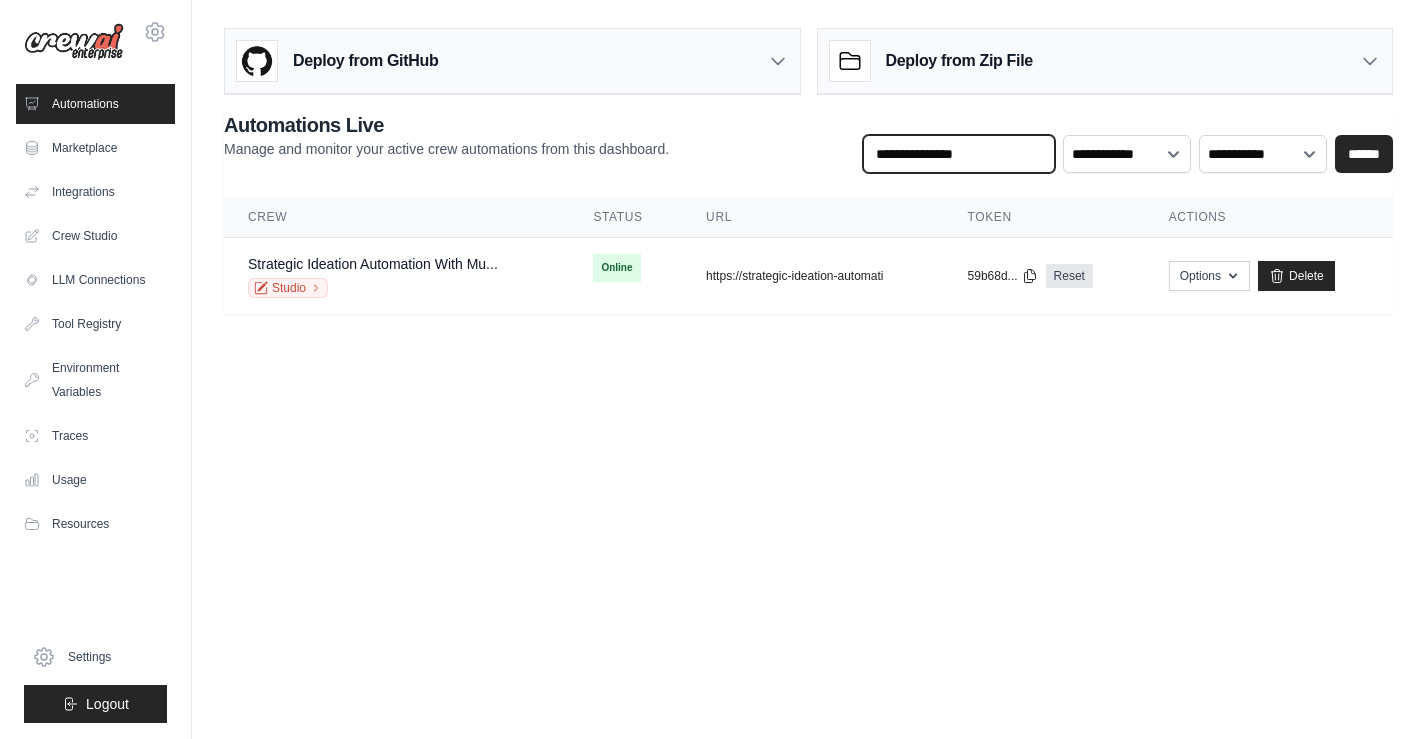 click at bounding box center (959, 154) 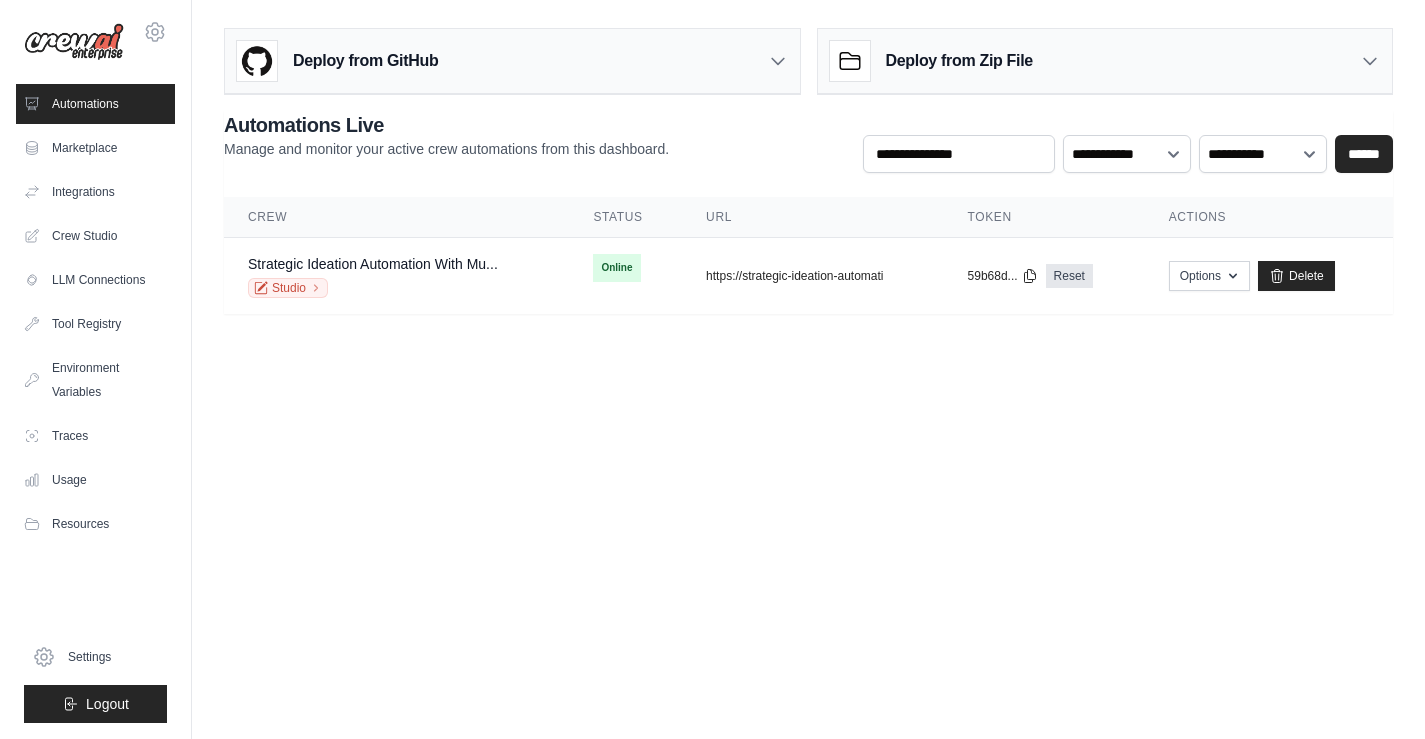 click on "**********" at bounding box center (808, 142) 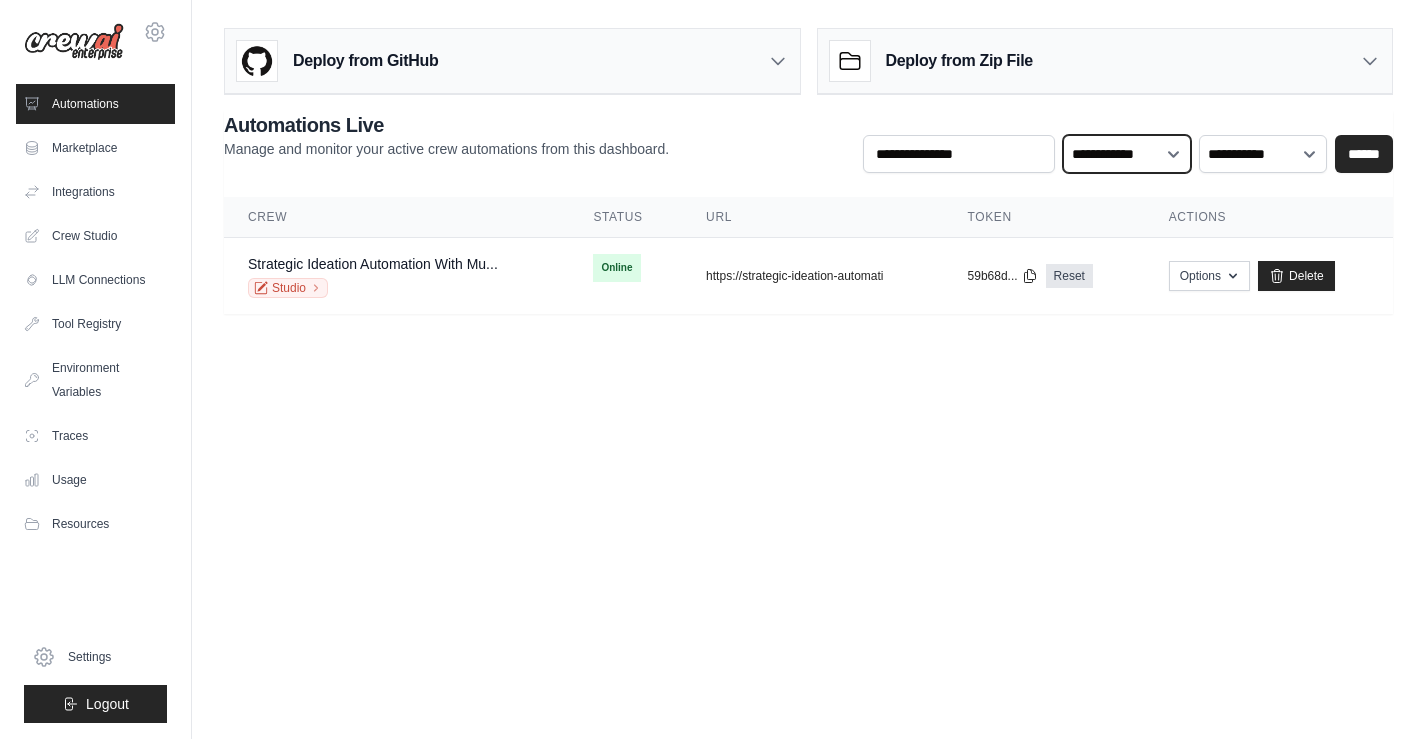 click on "**********" at bounding box center [1127, 154] 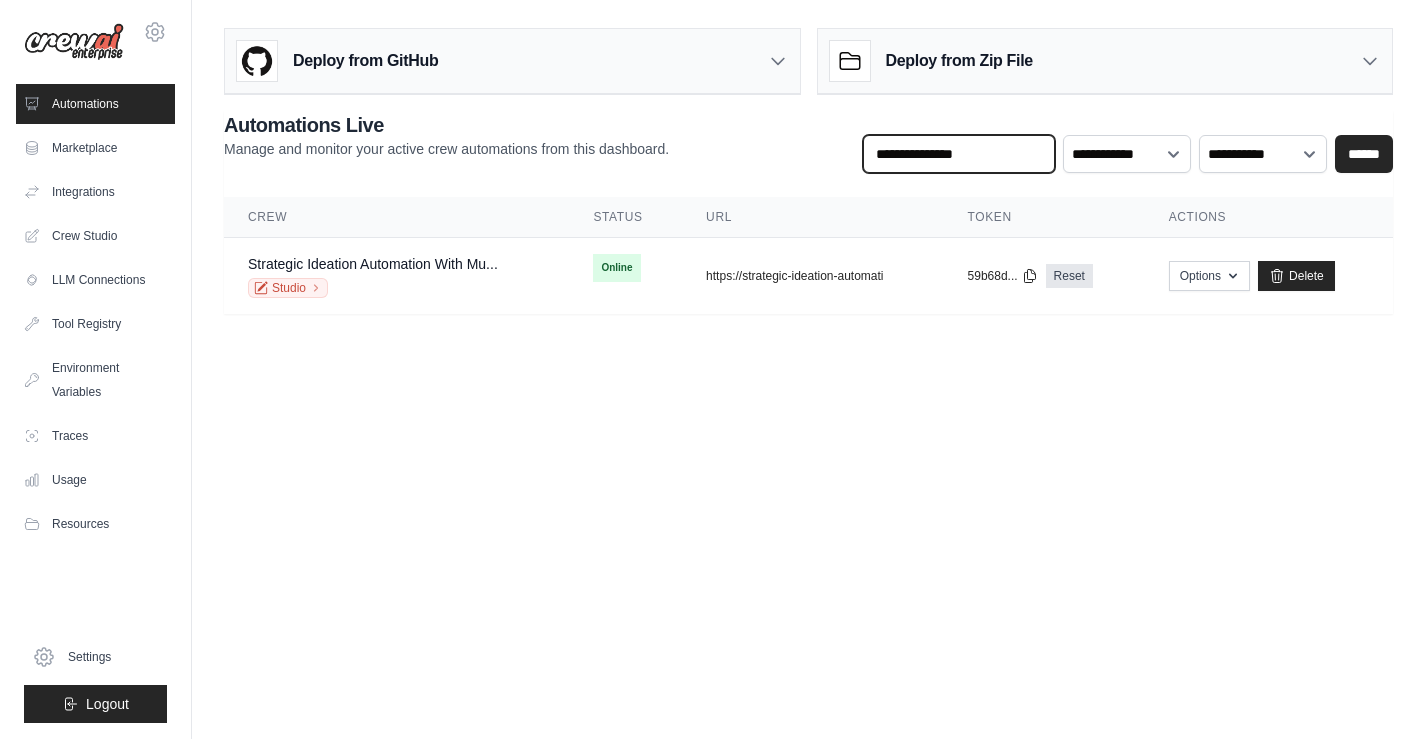 click at bounding box center [959, 154] 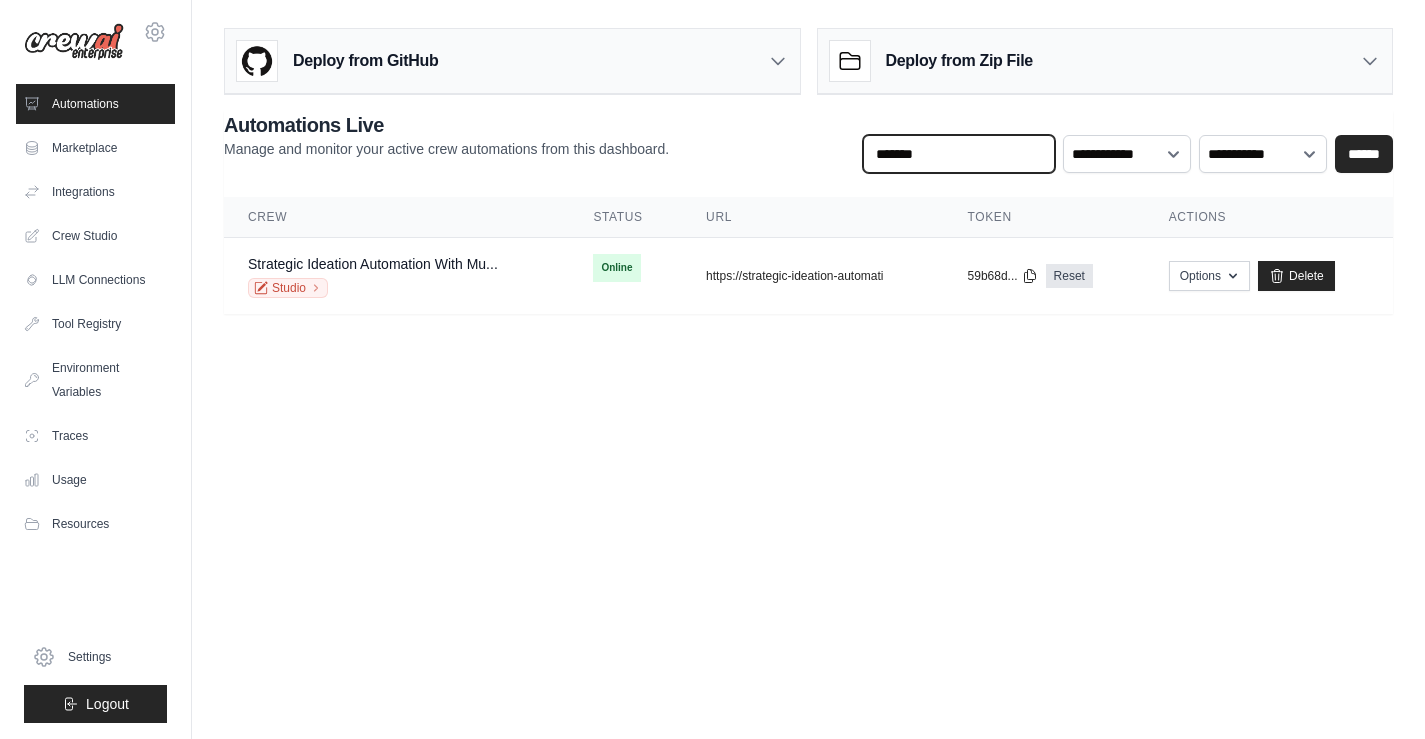 click on "*******" at bounding box center (959, 154) 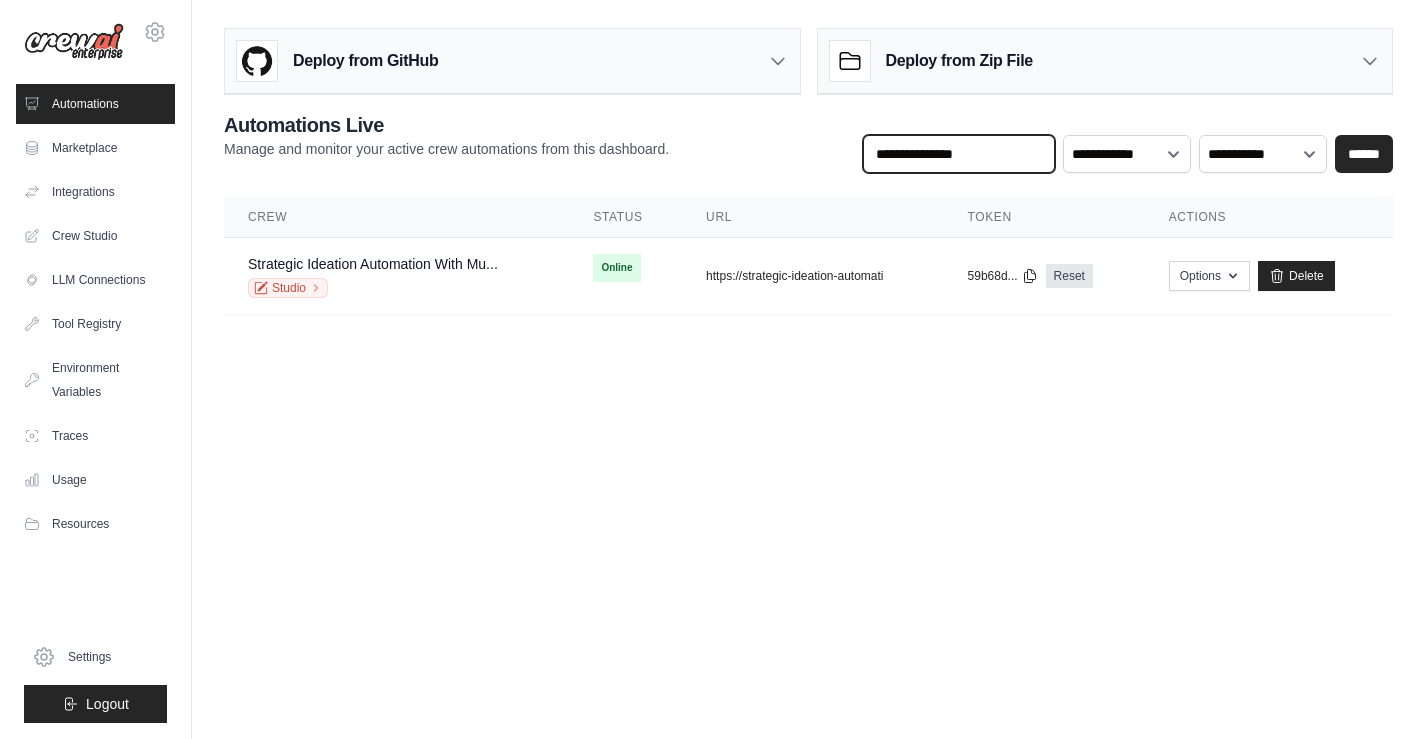 type 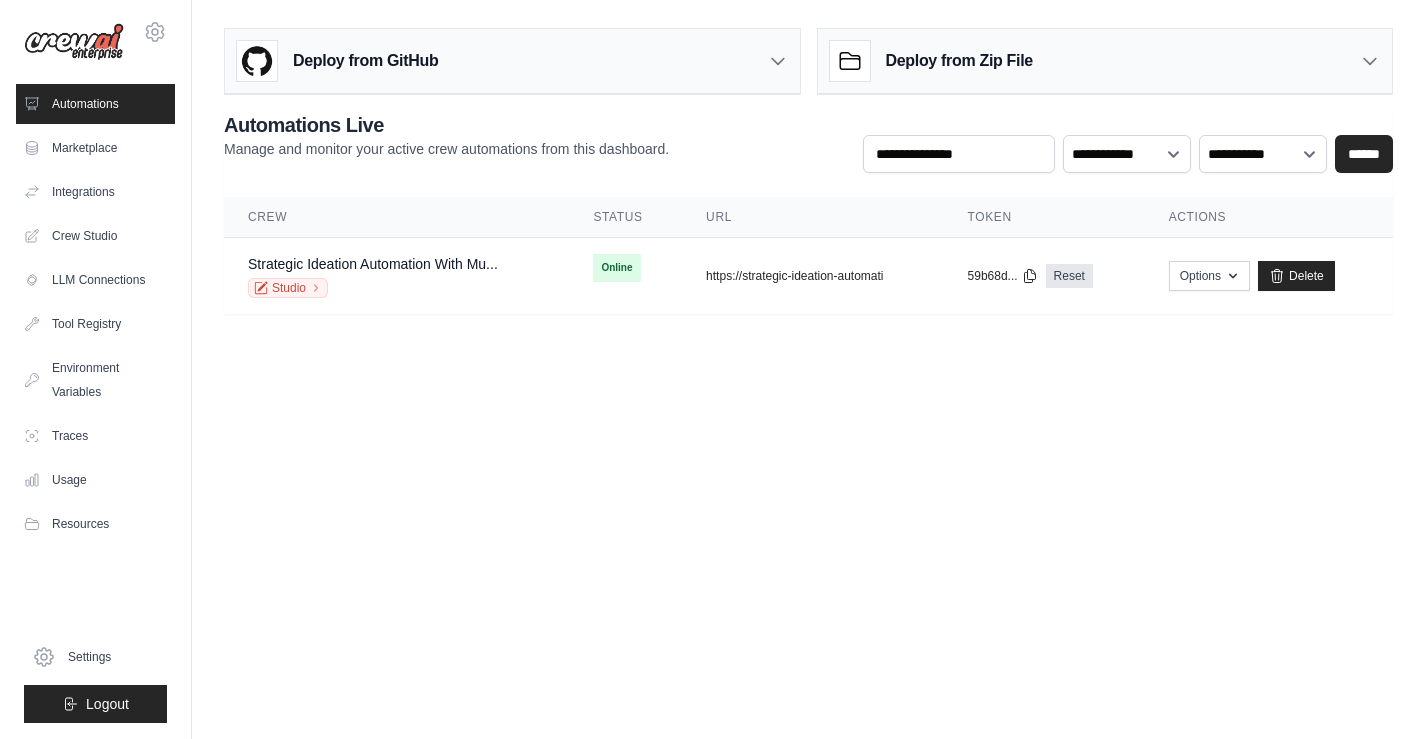 click on "[EMAIL]
Settings
Automations
Marketplace
Integrations" at bounding box center (712, 369) 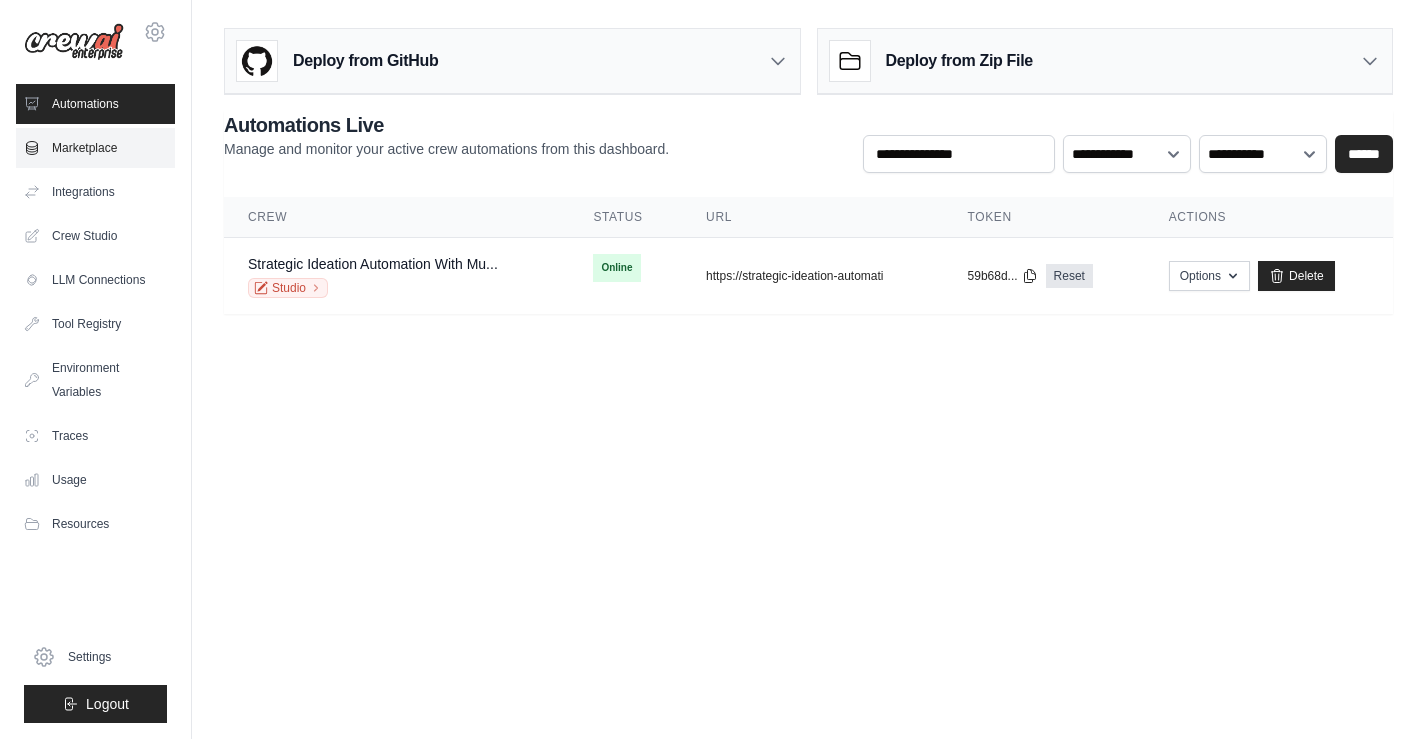 click on "Marketplace" at bounding box center [95, 148] 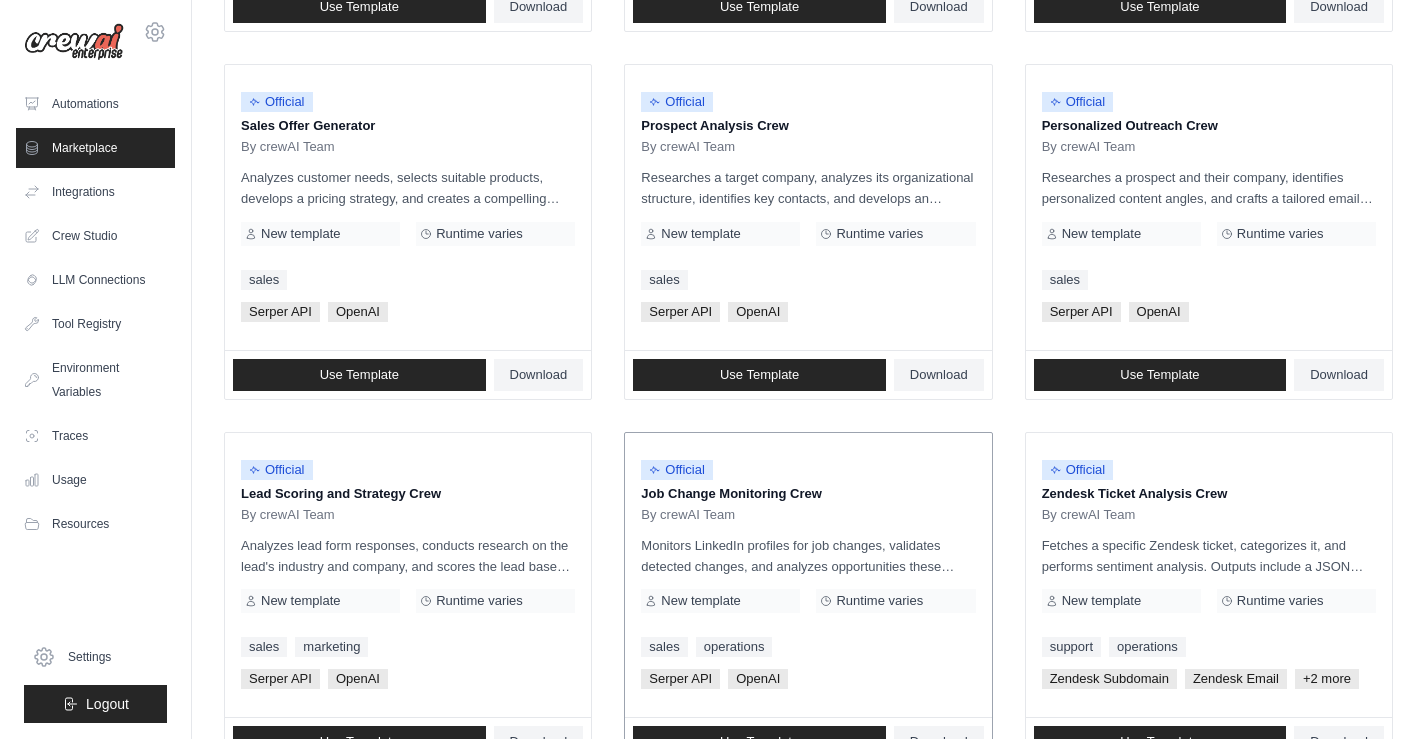 scroll, scrollTop: 580, scrollLeft: 0, axis: vertical 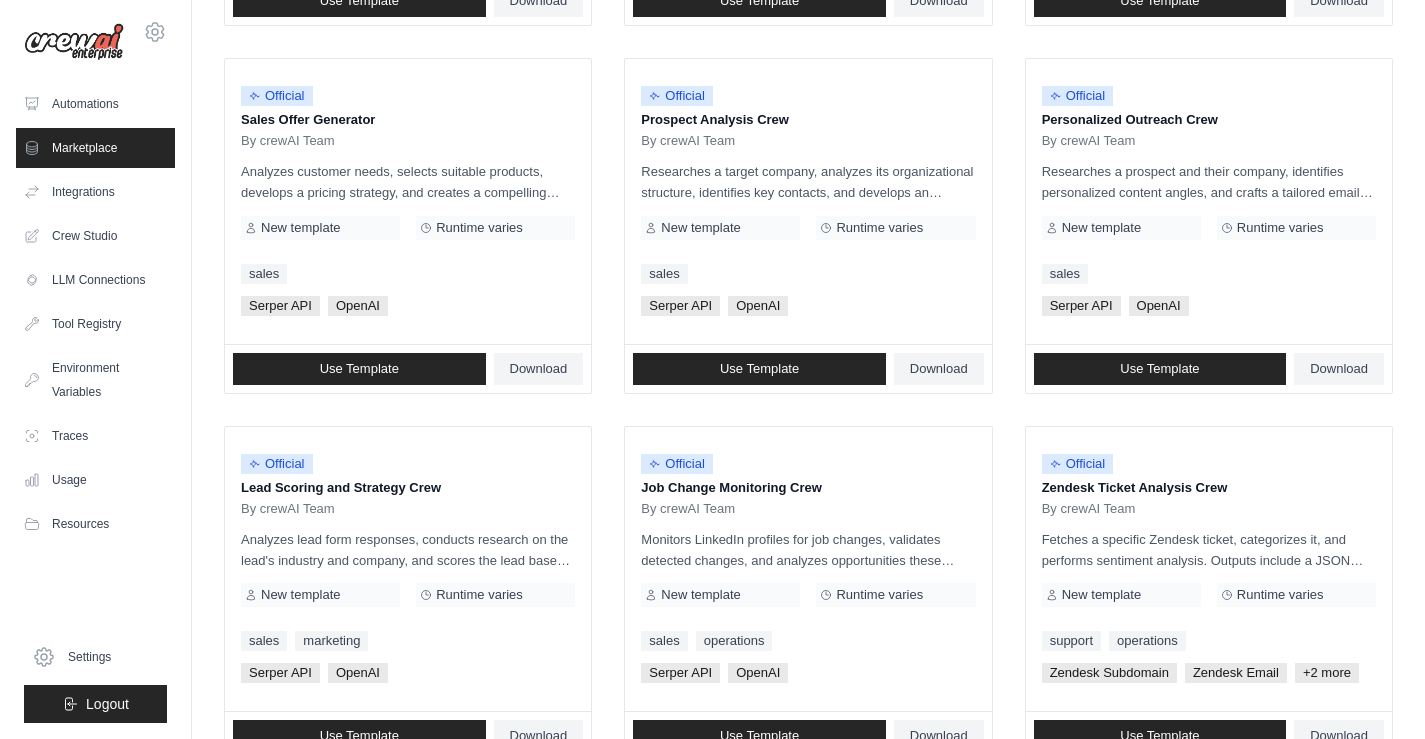 click on "Official
Contract Analysis Template
By
crewAI Team
Analyzes contracts to extract key information, identify potential issues, and provide insights for legal and business decisions using a qdrant vector database.
New template
Runtime varies
legal
backoffice
OpenAI API Key
Qdrant API Key
+2 more" at bounding box center (808, 409) 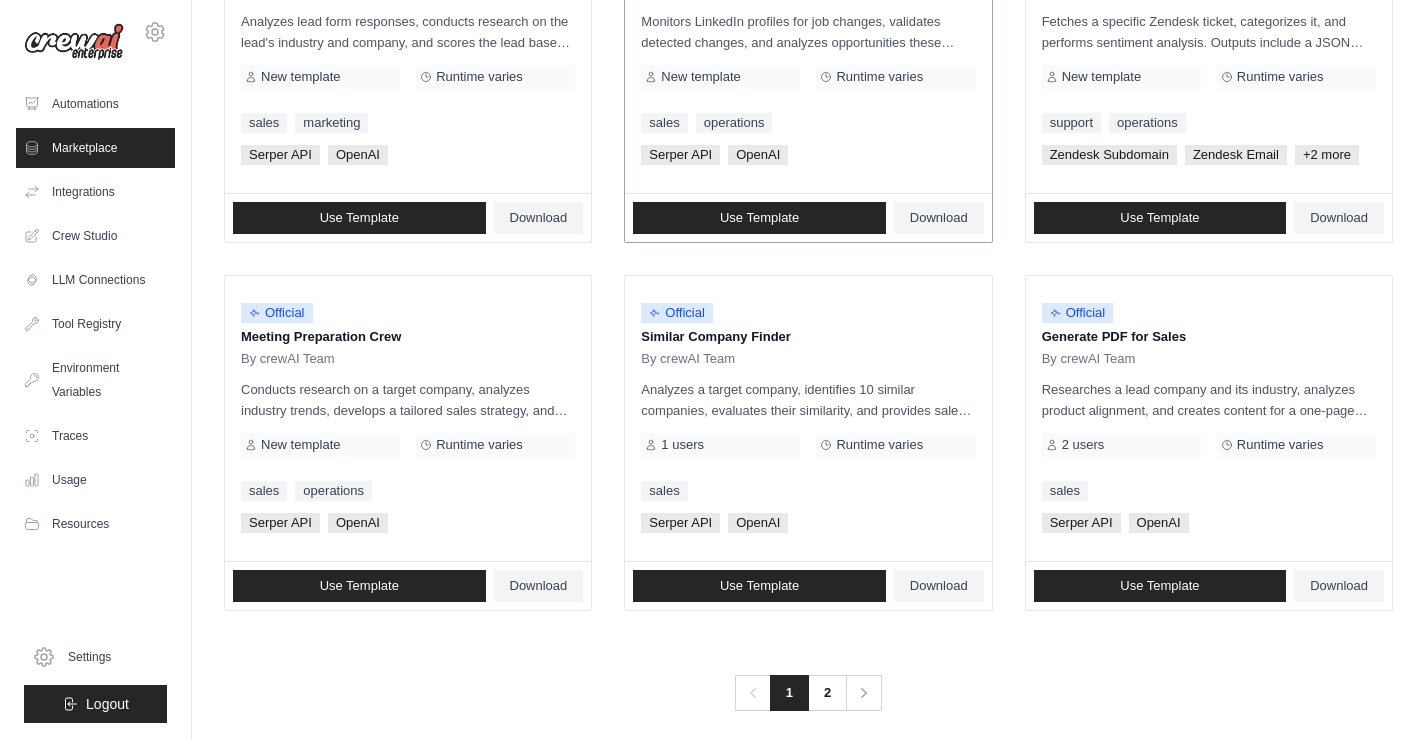 scroll, scrollTop: 1101, scrollLeft: 0, axis: vertical 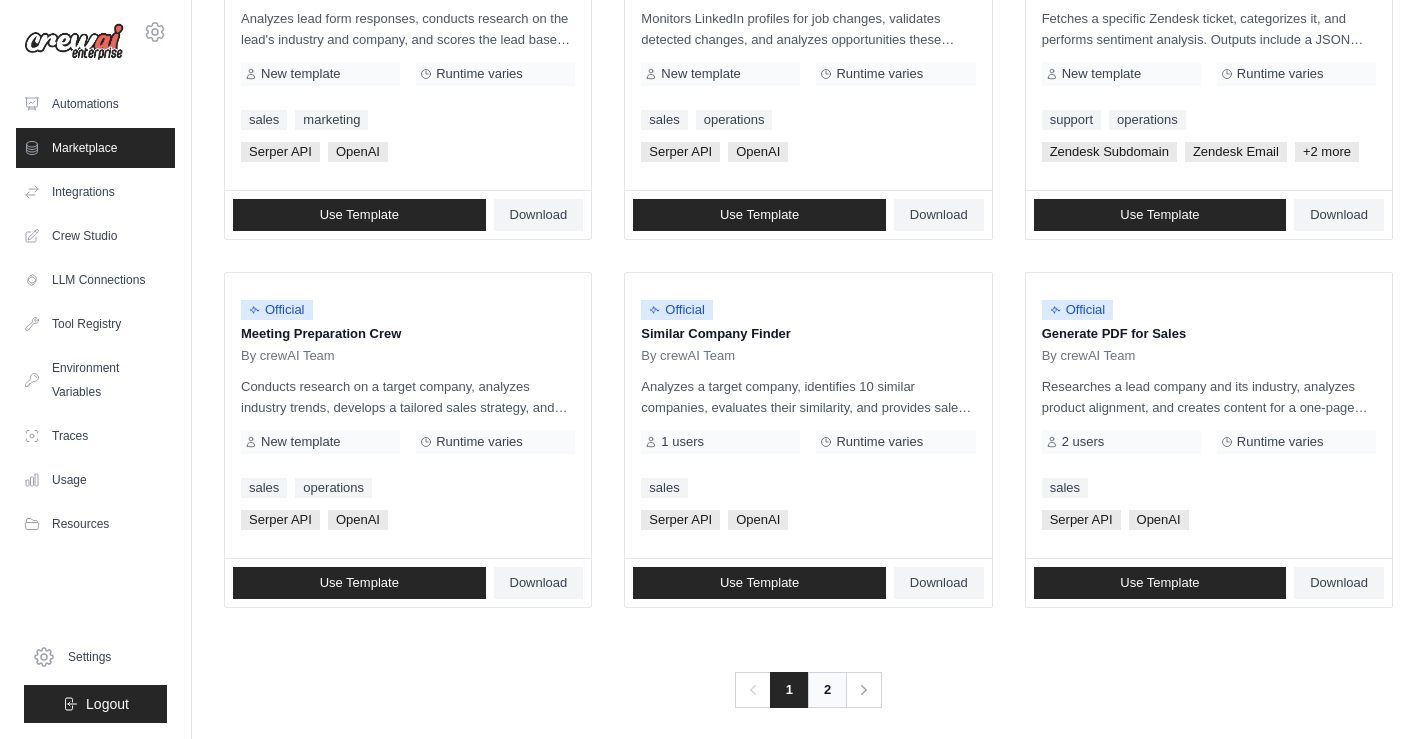 click on "2" at bounding box center [827, 690] 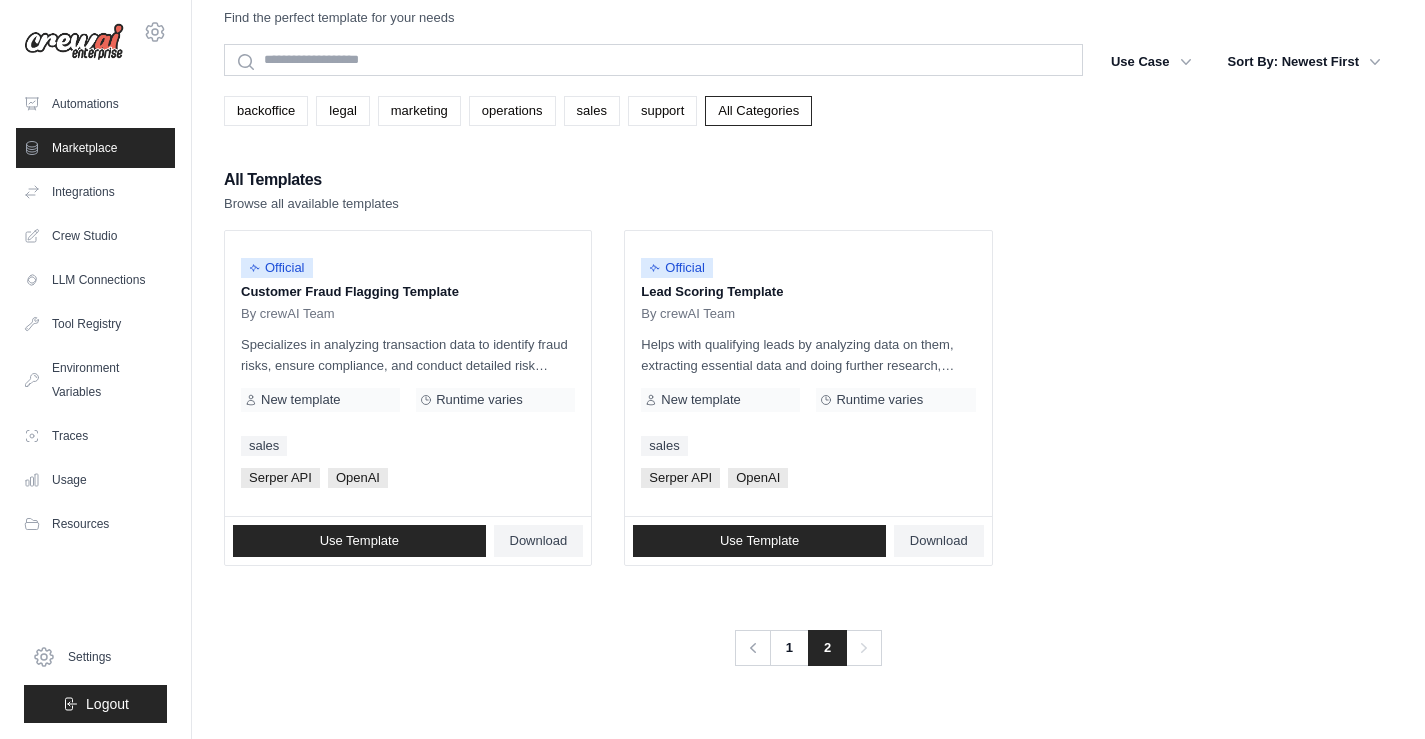 scroll, scrollTop: 0, scrollLeft: 0, axis: both 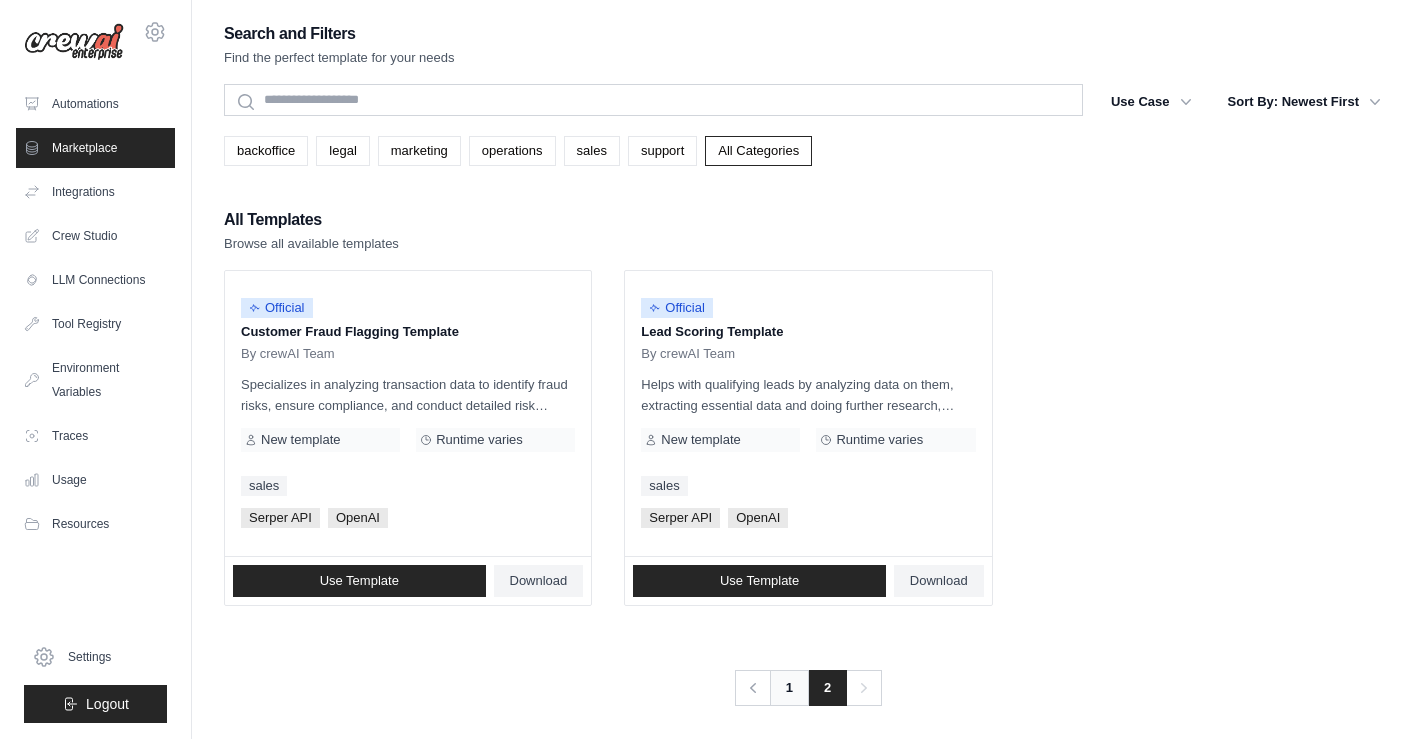 click on "1" at bounding box center (789, 688) 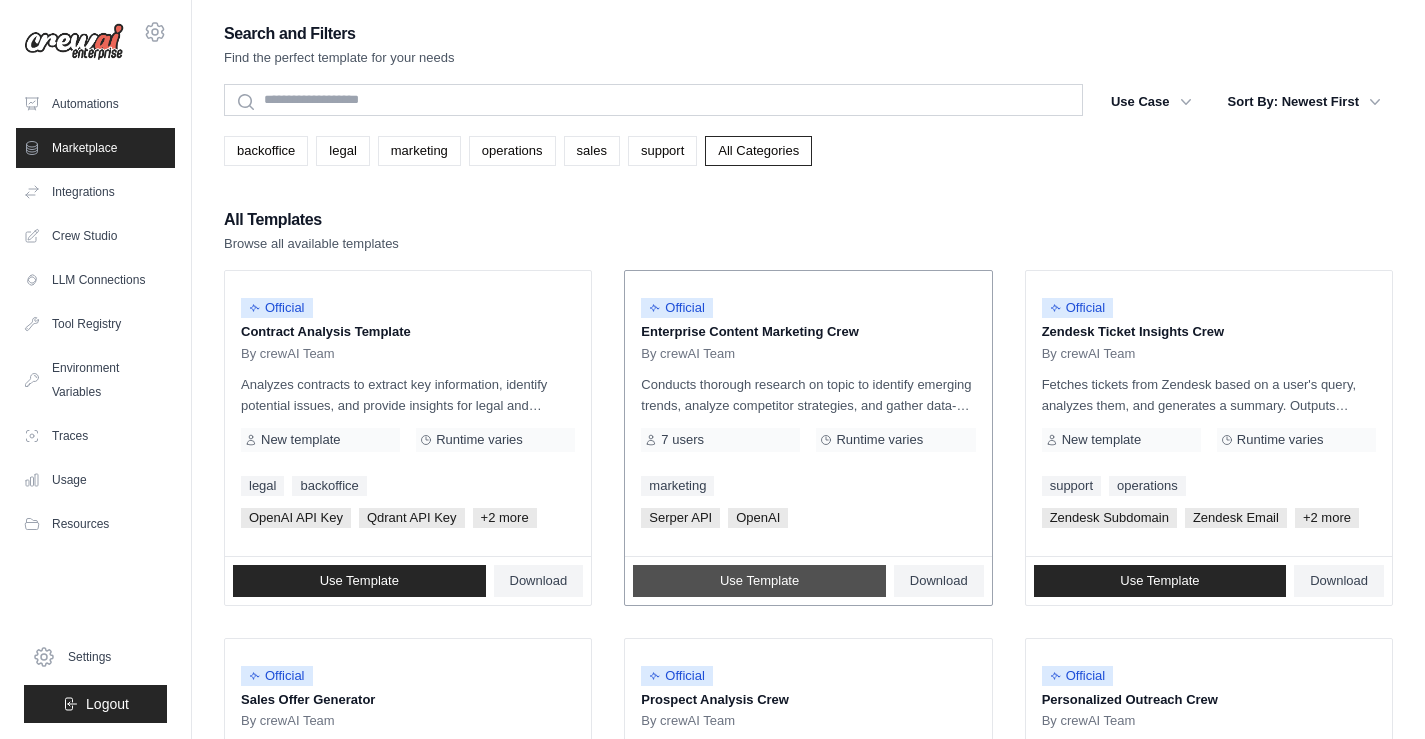click on "Use Template" at bounding box center (759, 581) 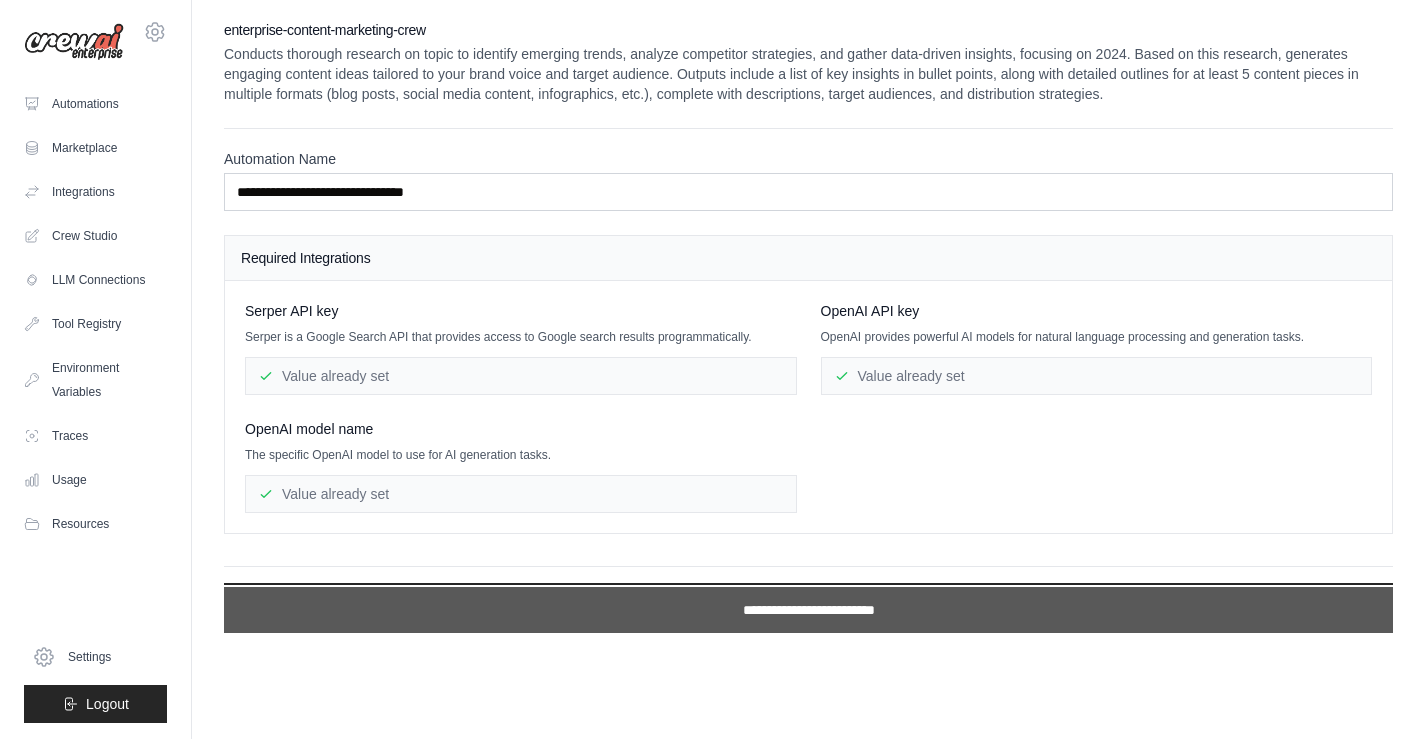 click on "**********" at bounding box center (808, 610) 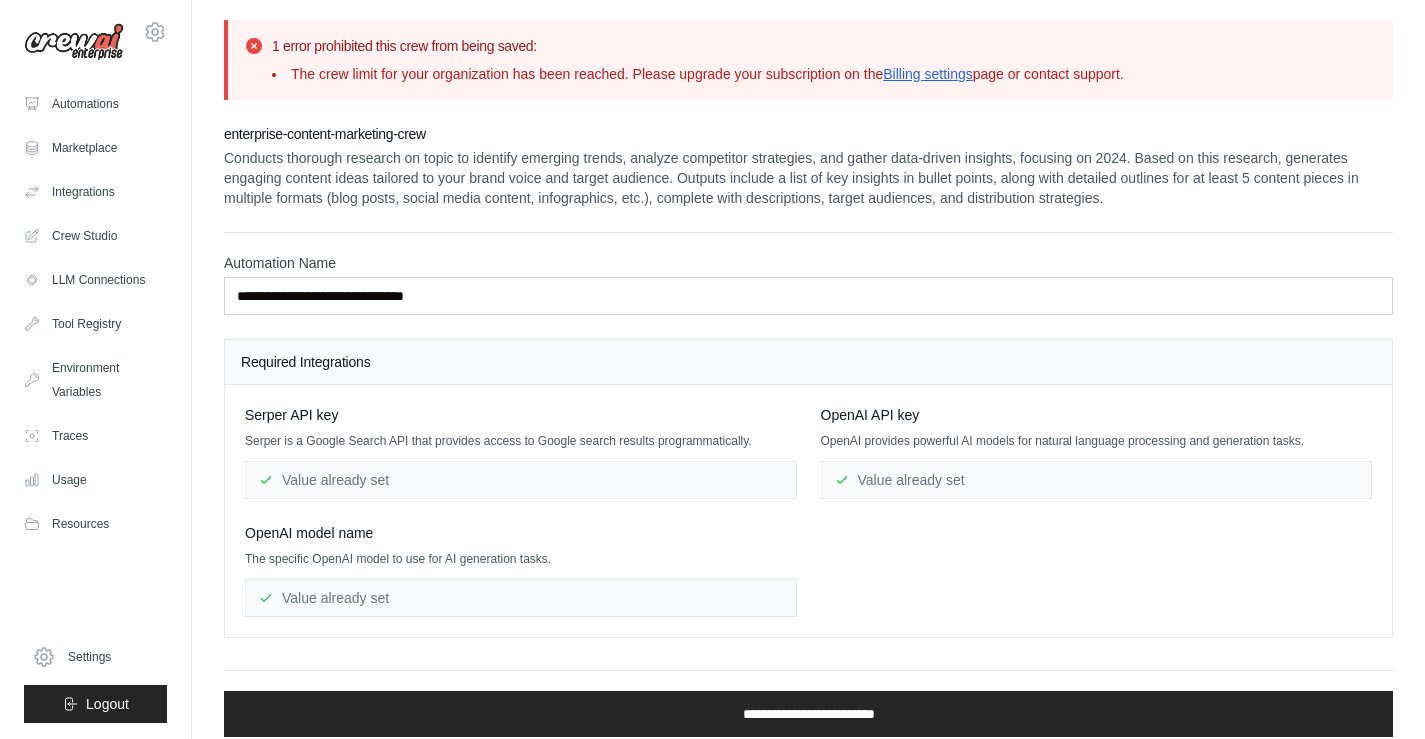 click on "Automations
Marketplace
Integrations
Crew Studio
LLM Connections" at bounding box center (95, 314) 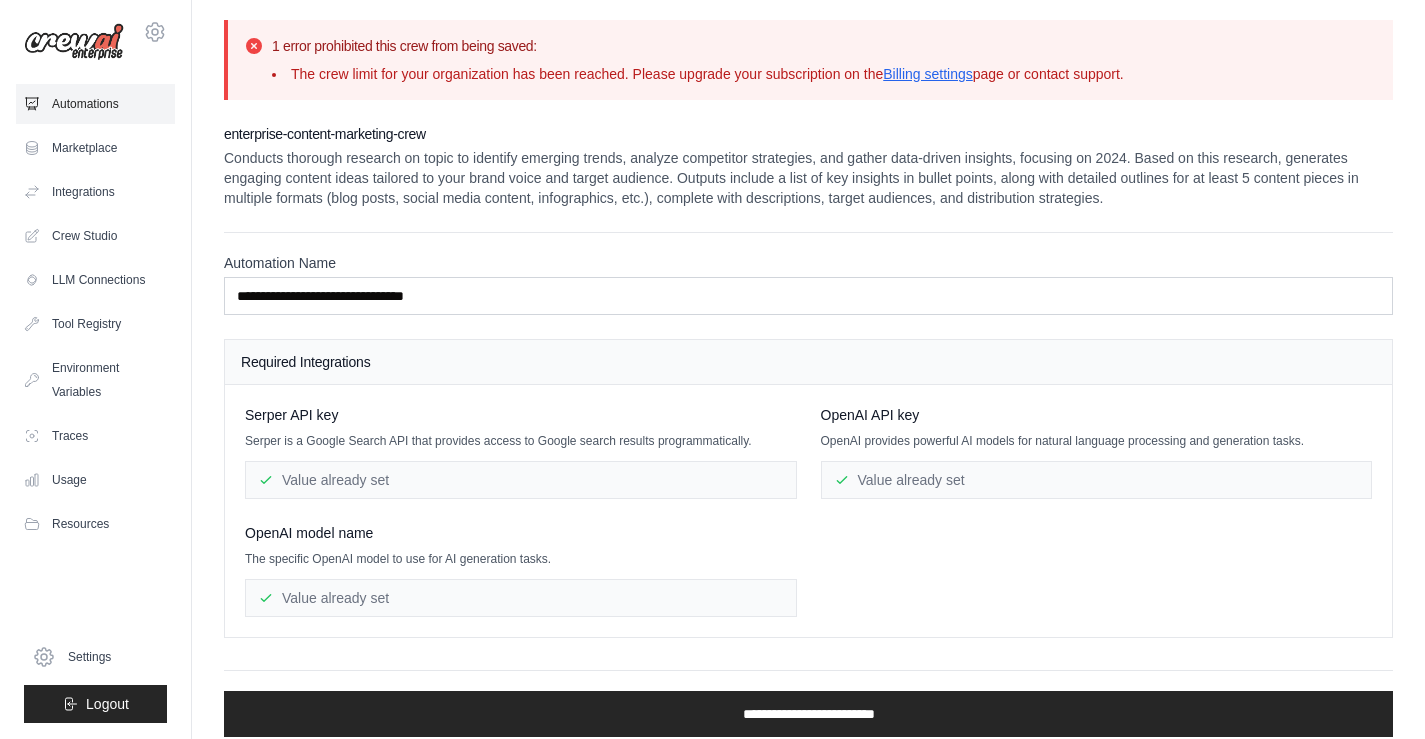 click on "Automations" at bounding box center (95, 104) 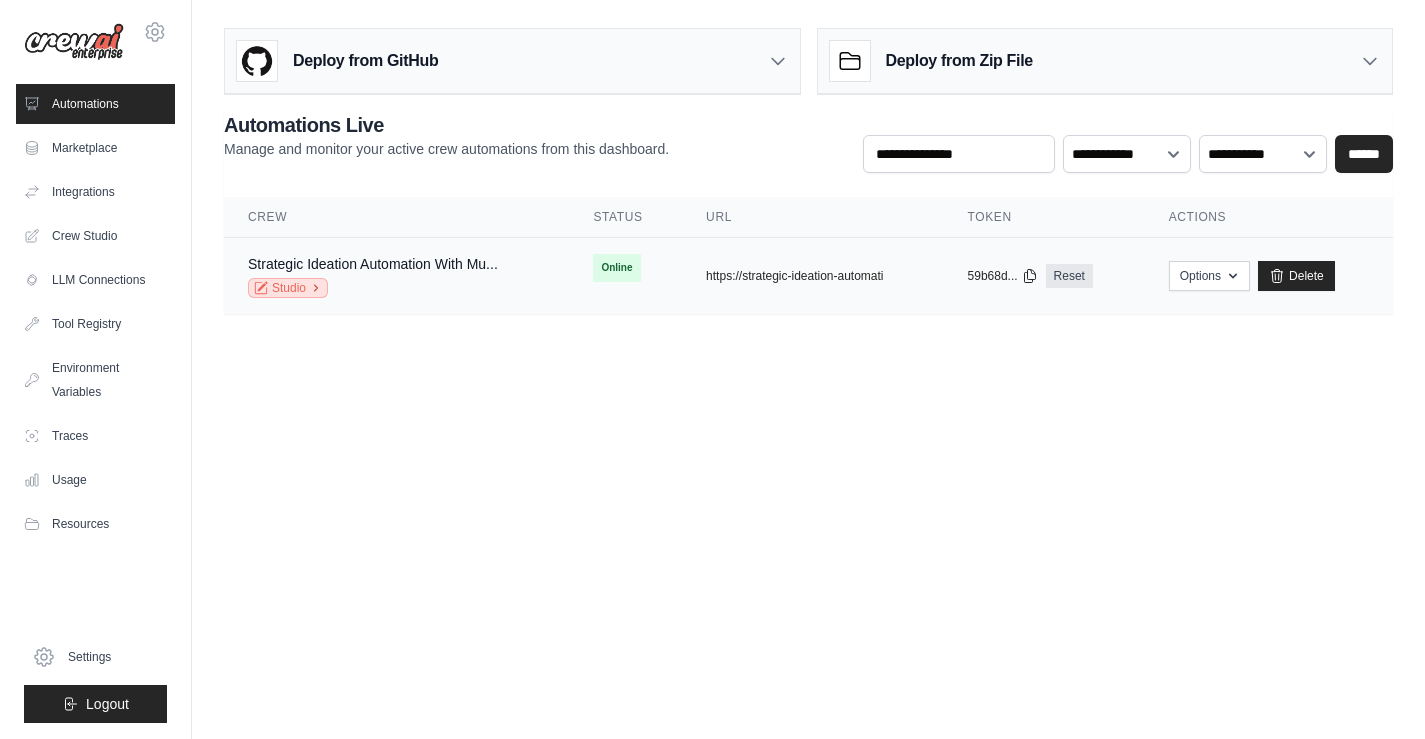 click on "Studio" at bounding box center (288, 288) 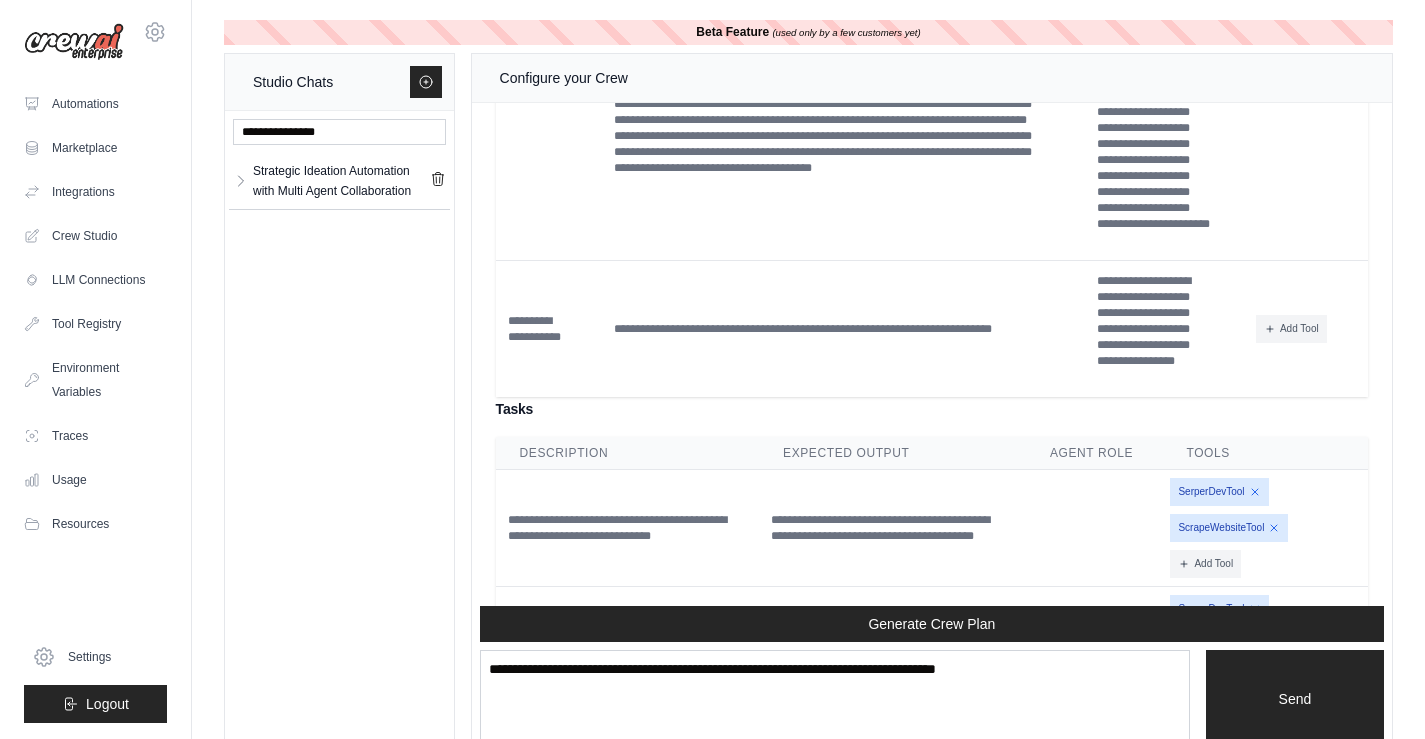 scroll, scrollTop: 6873, scrollLeft: 0, axis: vertical 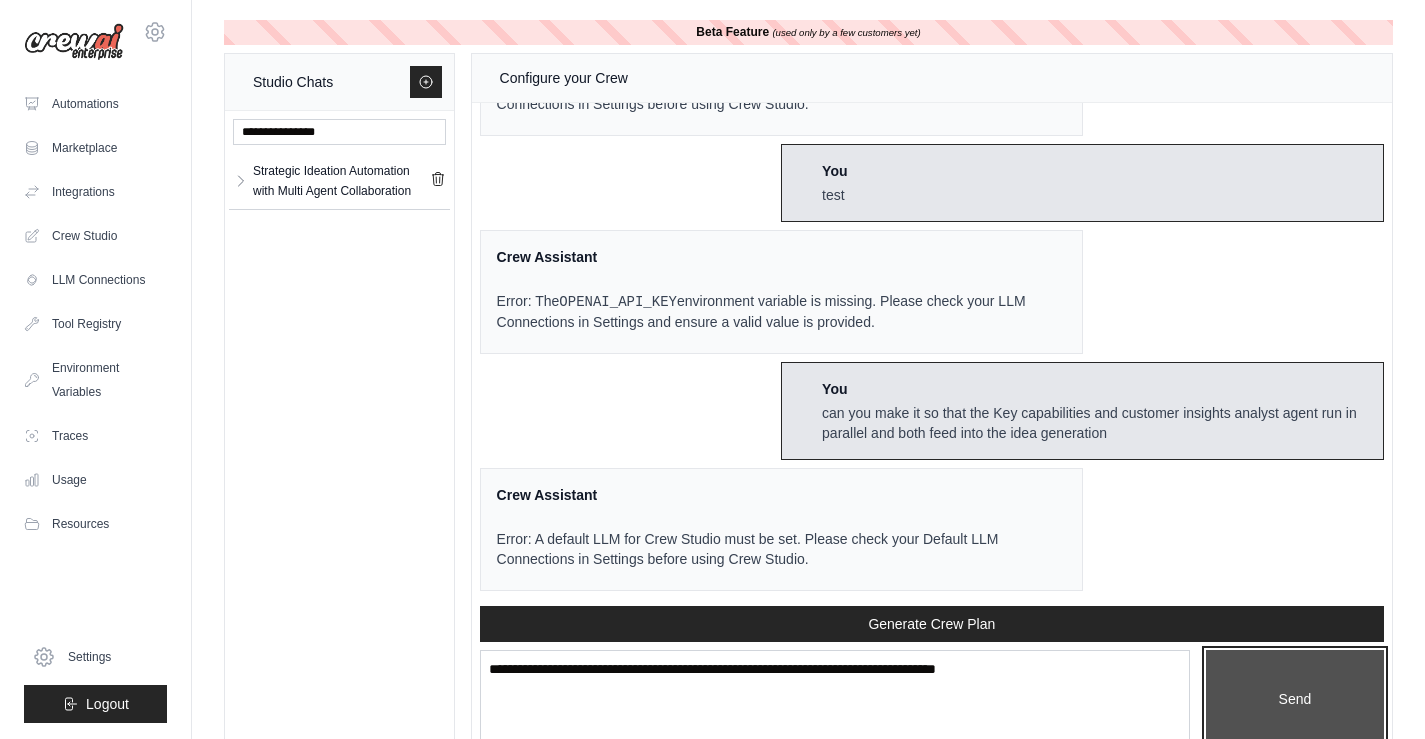 click on "Send" at bounding box center (1295, 699) 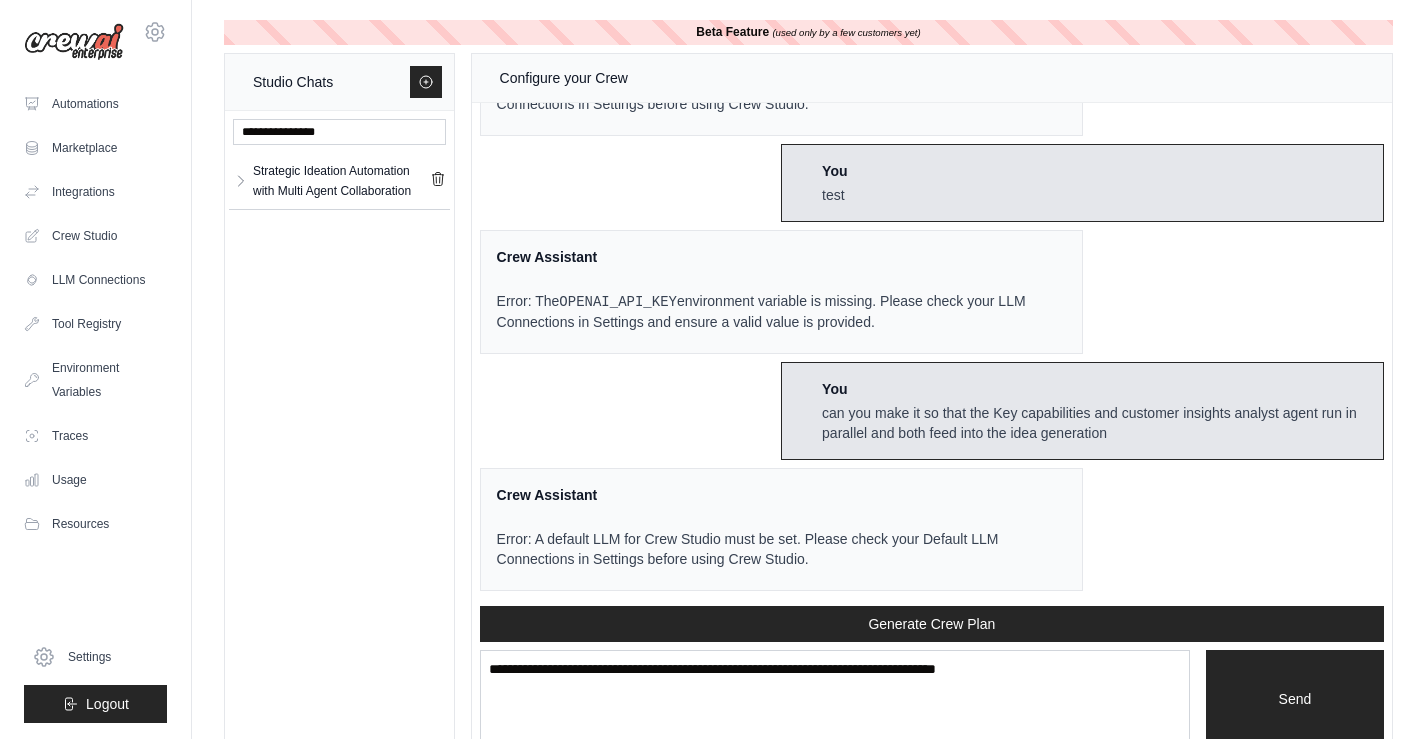 click on "(used only by a few customers yet)" at bounding box center [846, 32] 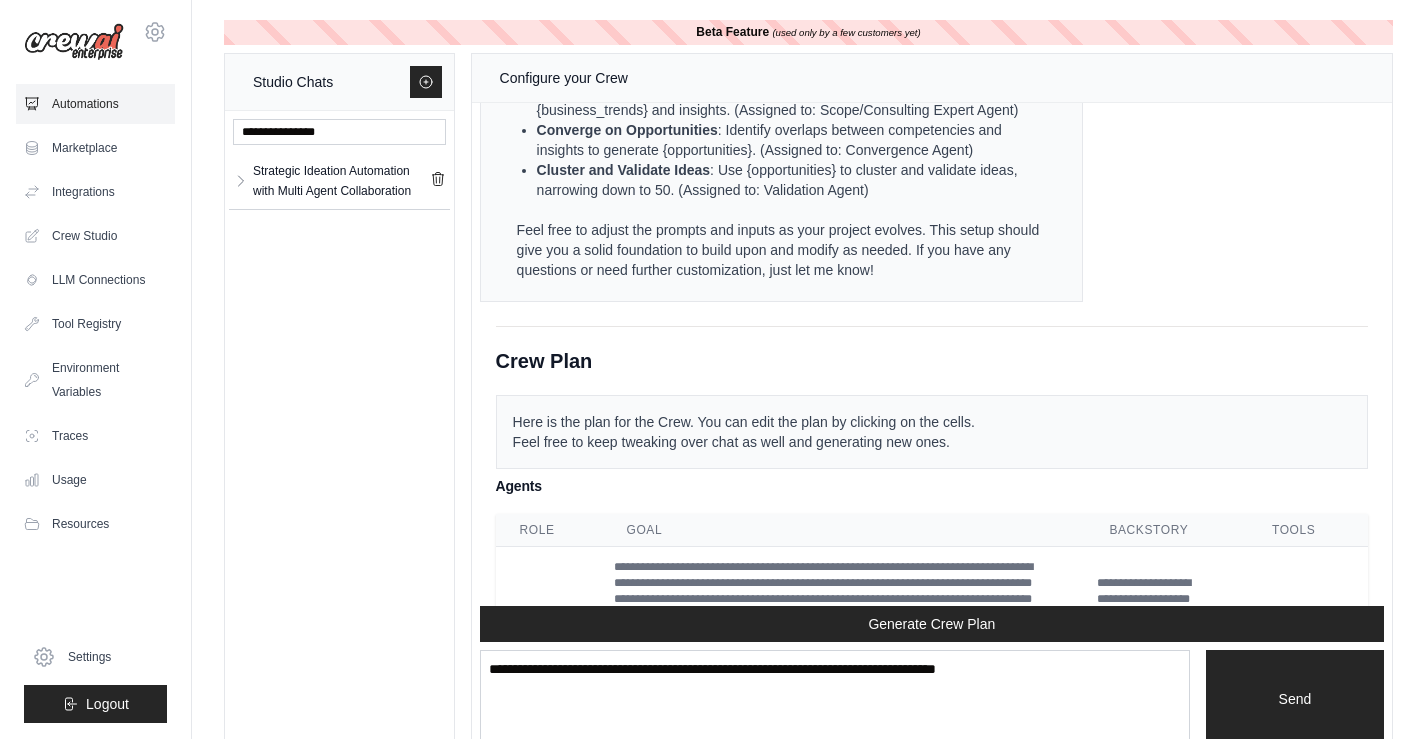 scroll, scrollTop: 3930, scrollLeft: 0, axis: vertical 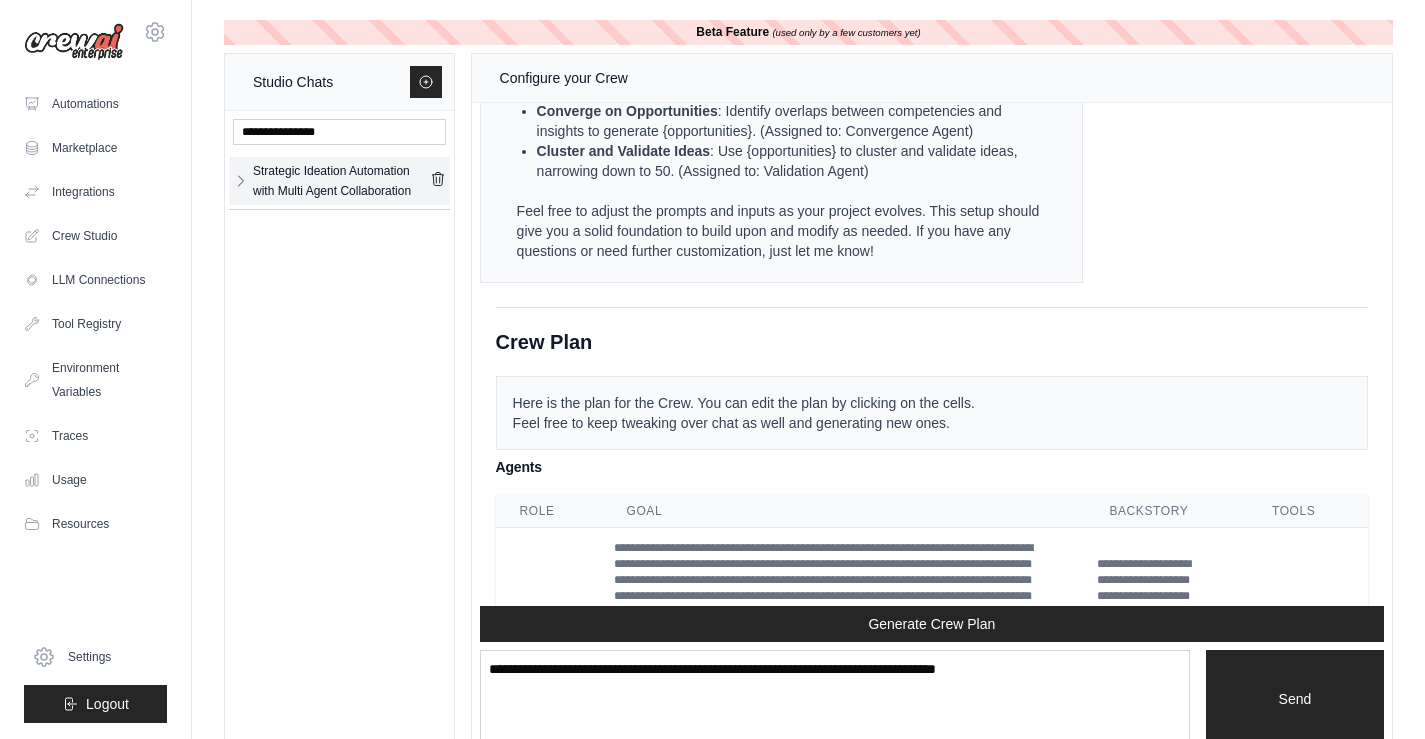 click 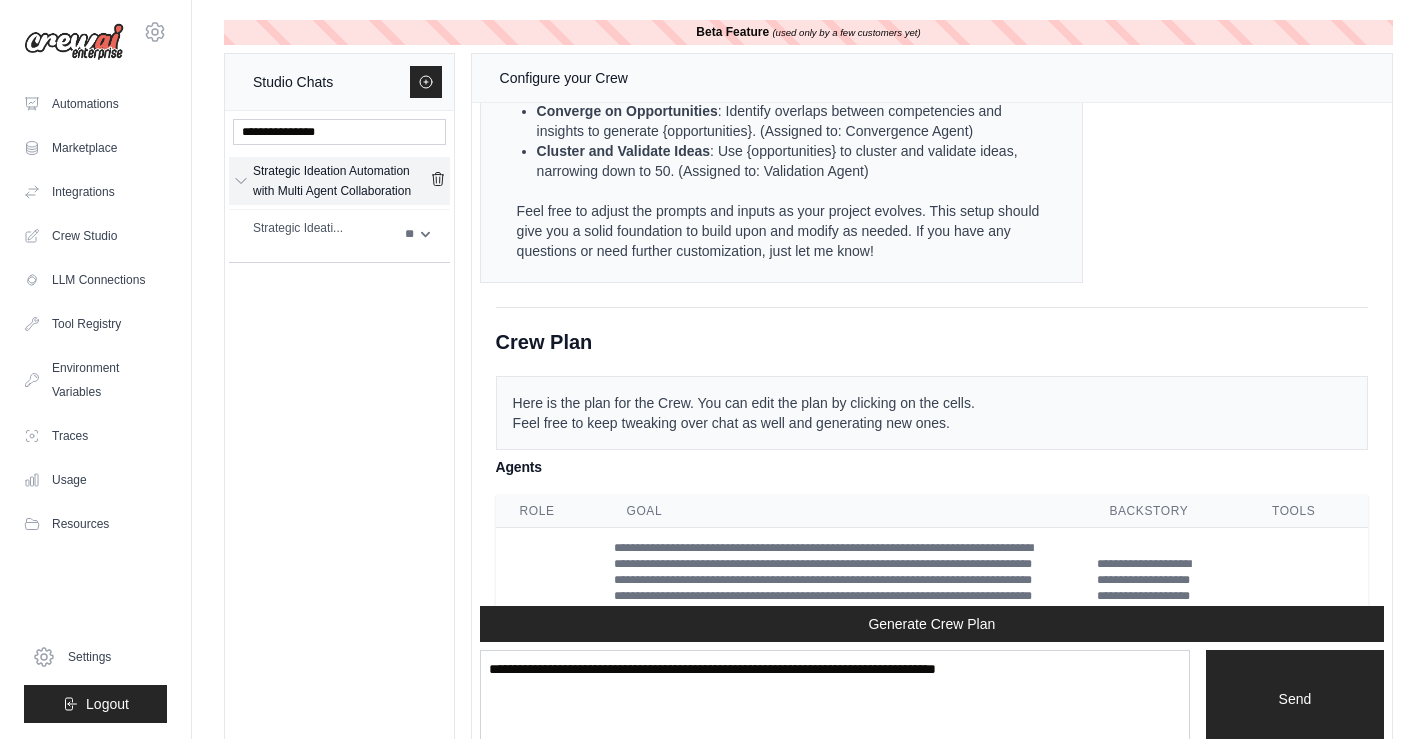 click on "Strategic Ideation Automation with Multi Agent Collaboration" at bounding box center [341, 181] 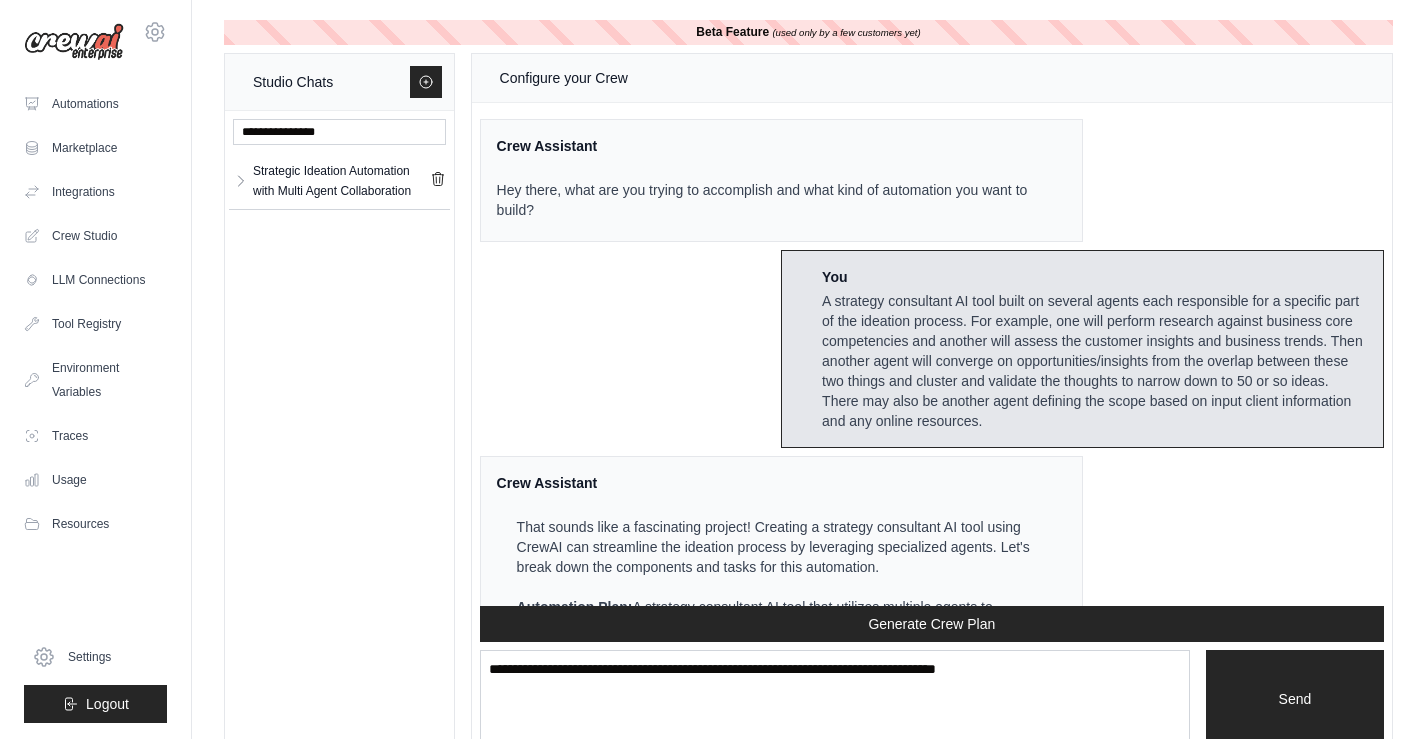 scroll, scrollTop: 6873, scrollLeft: 0, axis: vertical 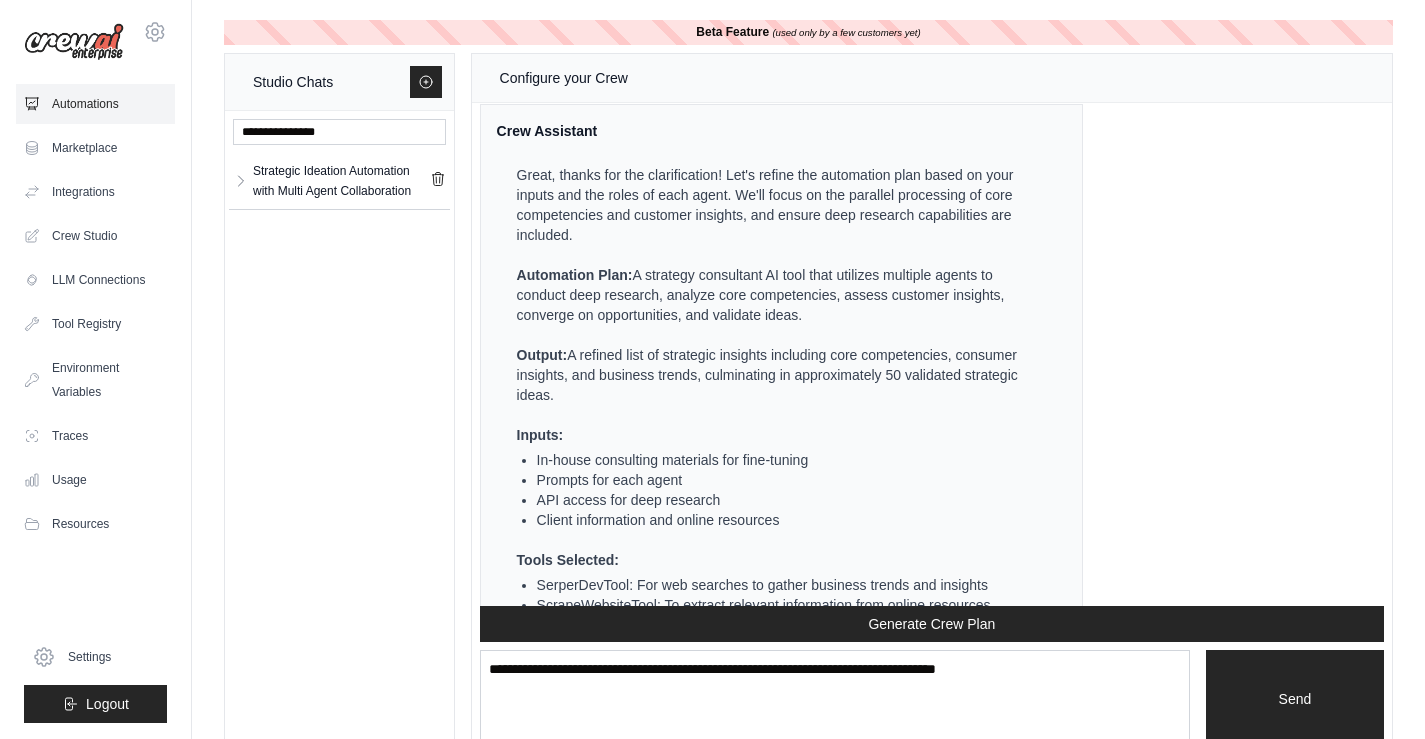 click on "Automations" at bounding box center [95, 104] 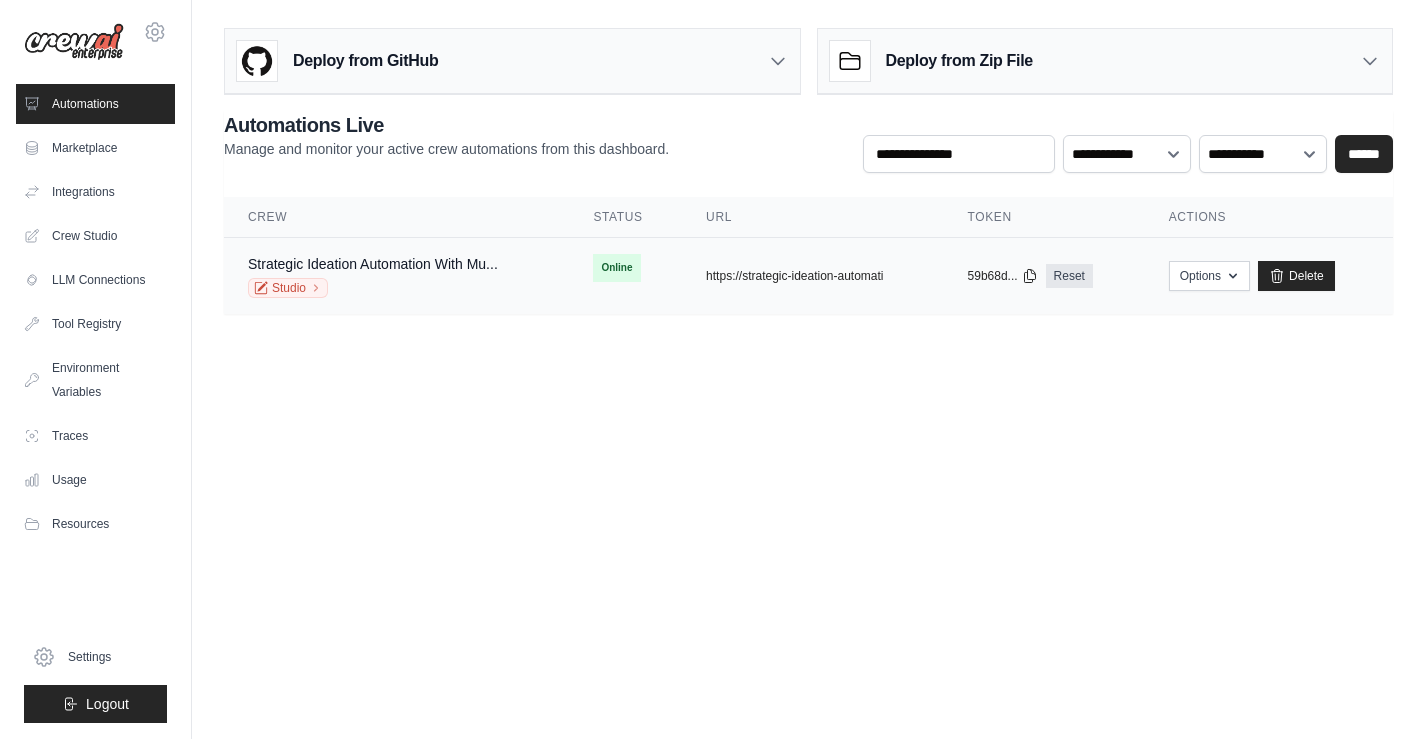 click on "Studio" at bounding box center [373, 288] 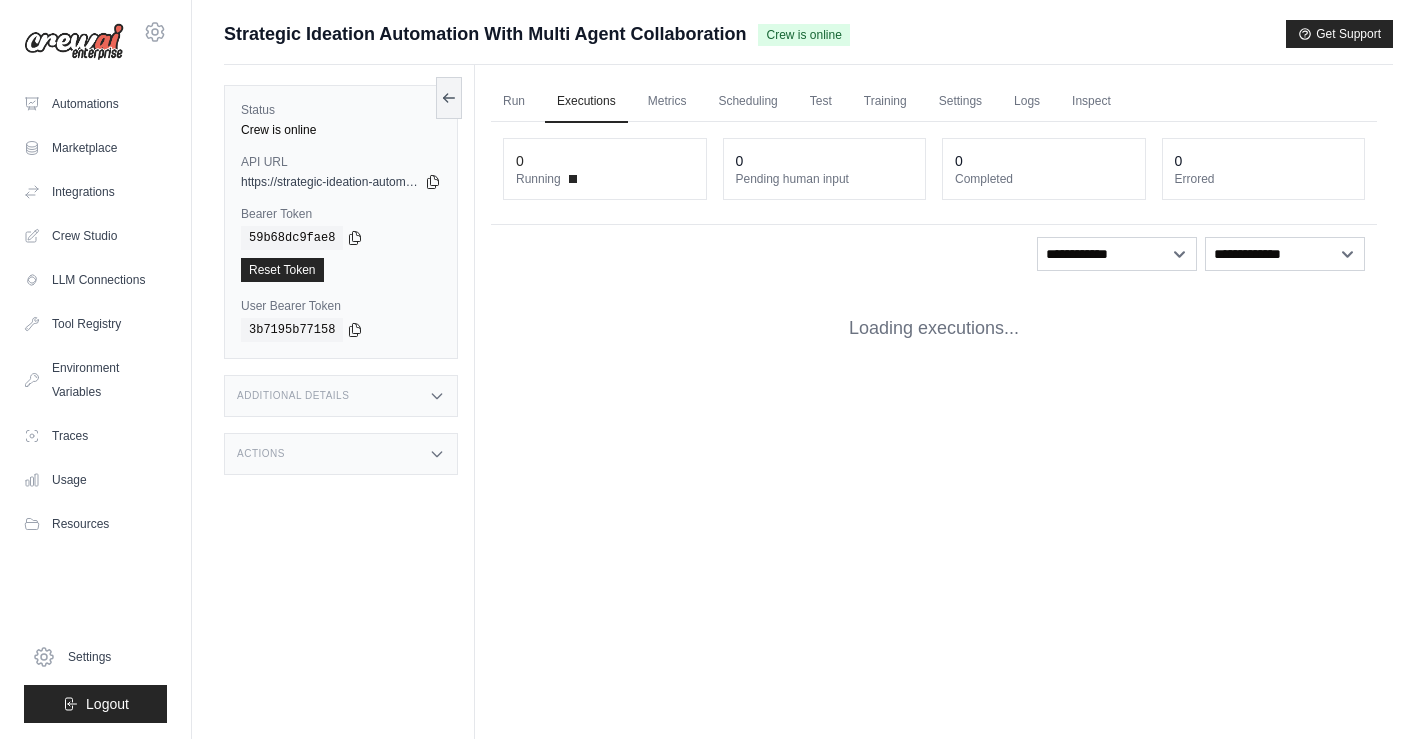 scroll, scrollTop: 0, scrollLeft: 0, axis: both 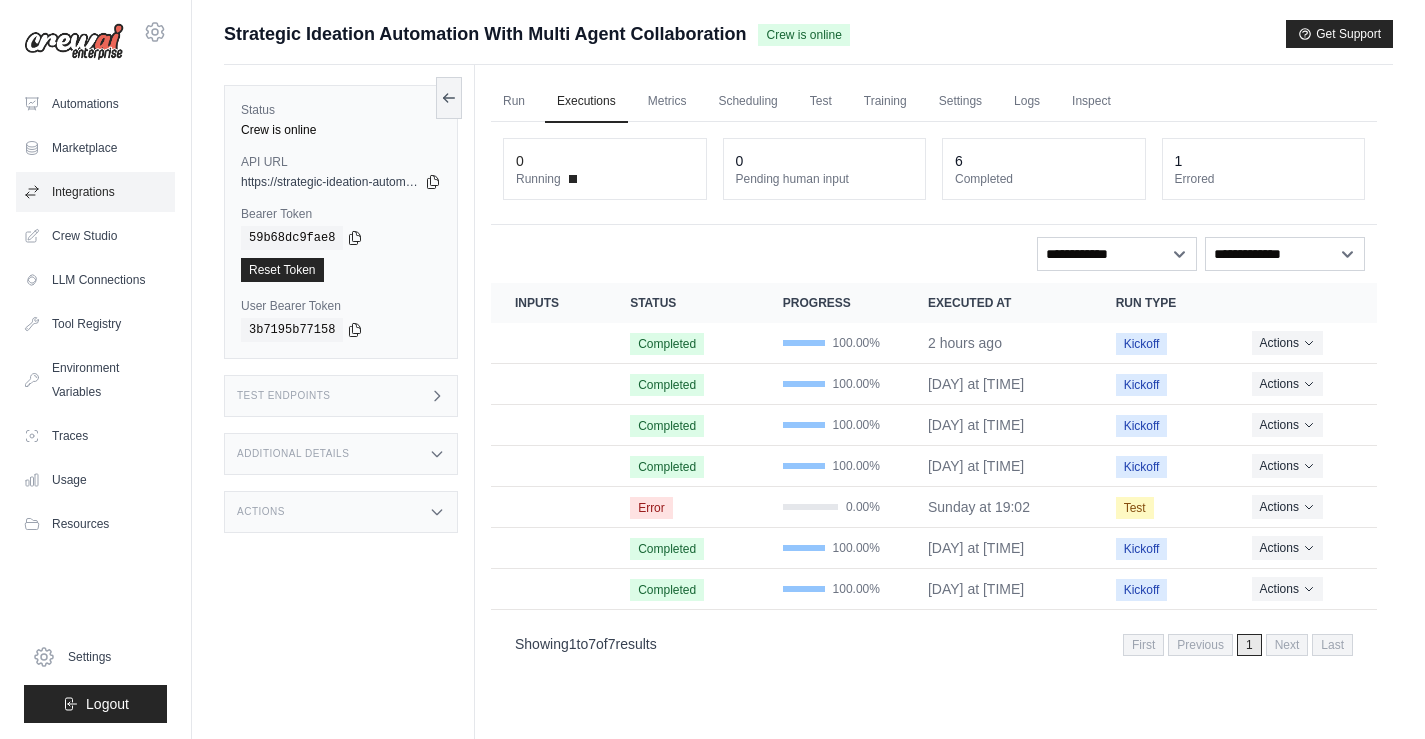 click on "Integrations" at bounding box center (95, 192) 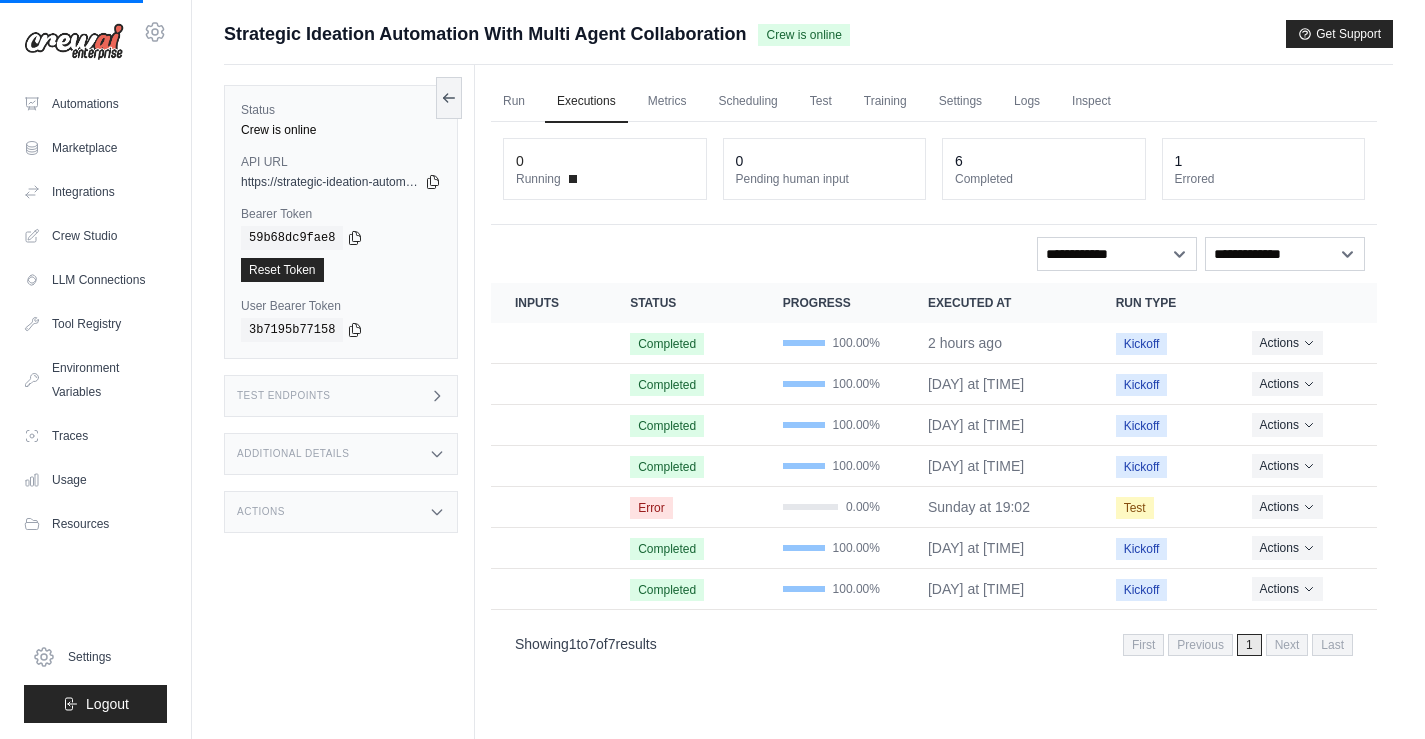 scroll, scrollTop: 0, scrollLeft: 0, axis: both 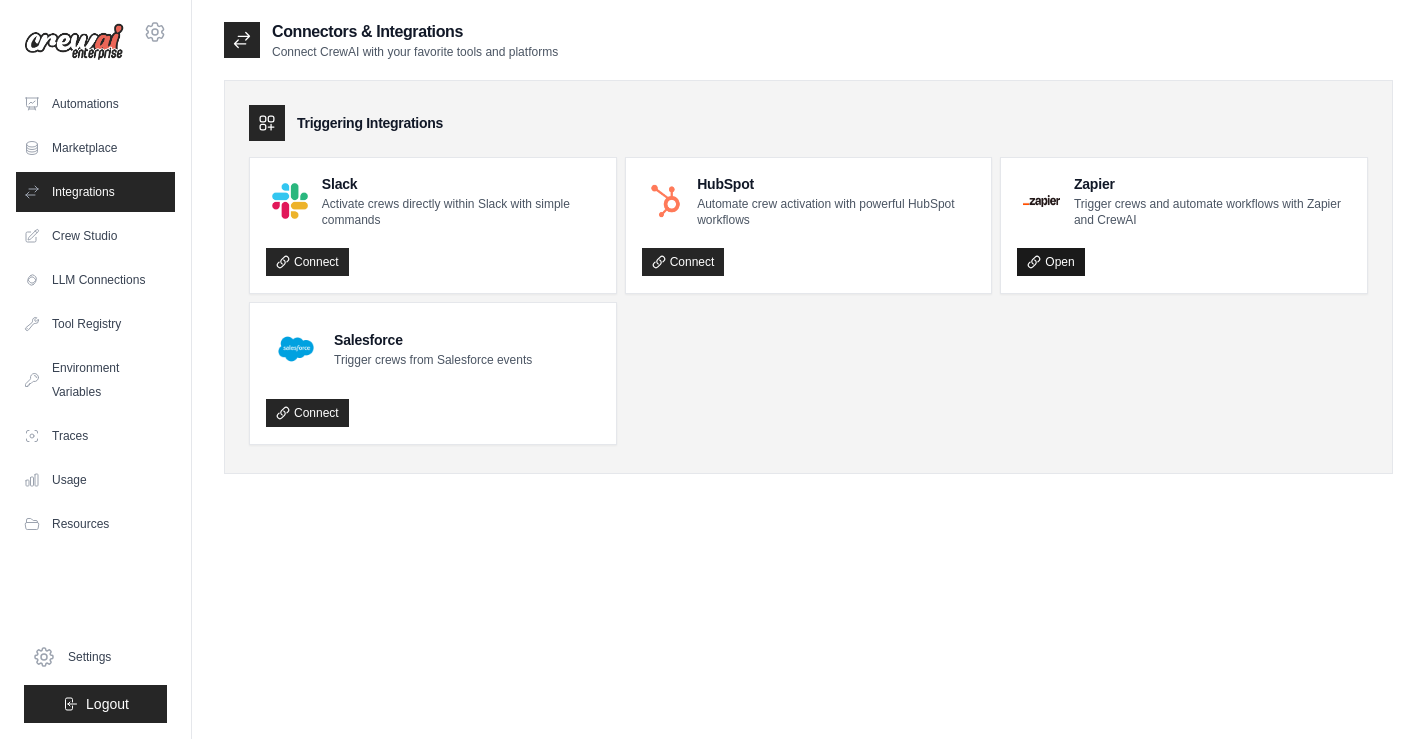 click 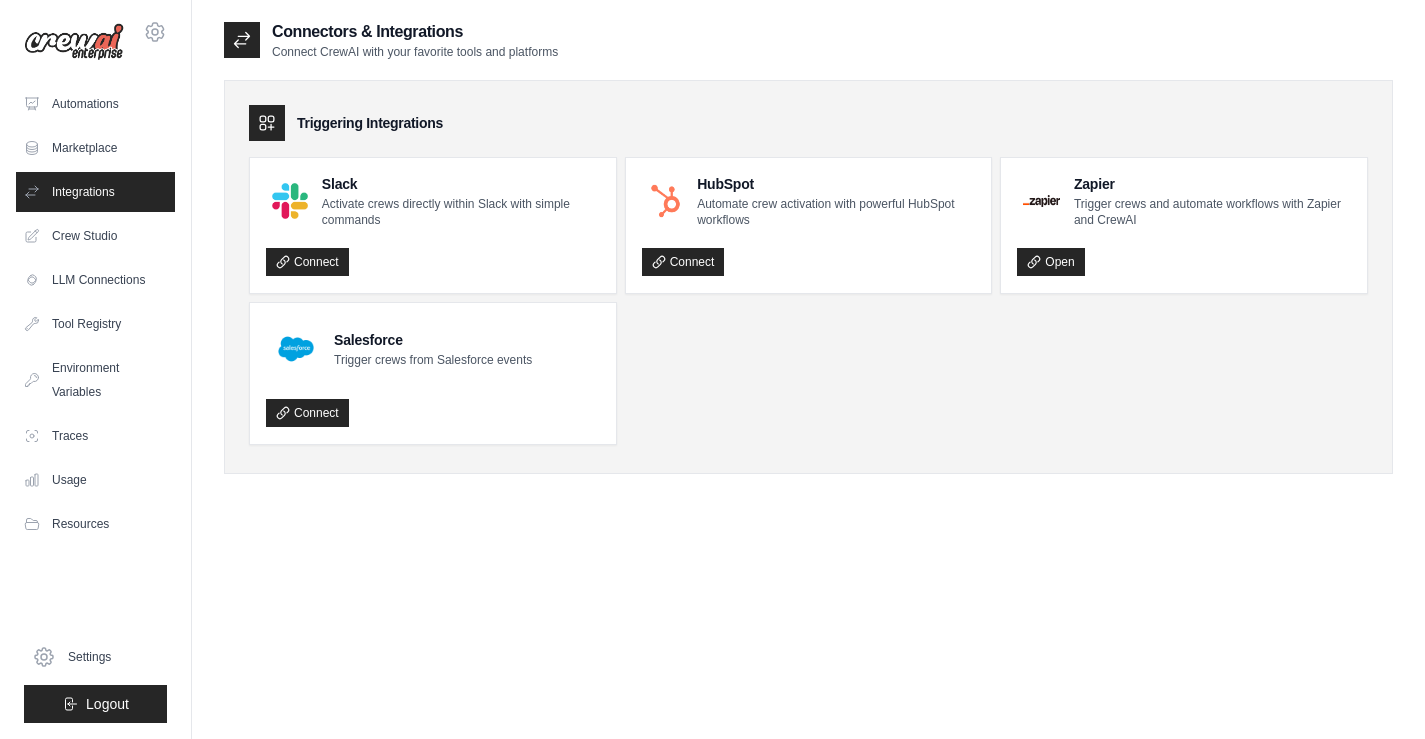 click 